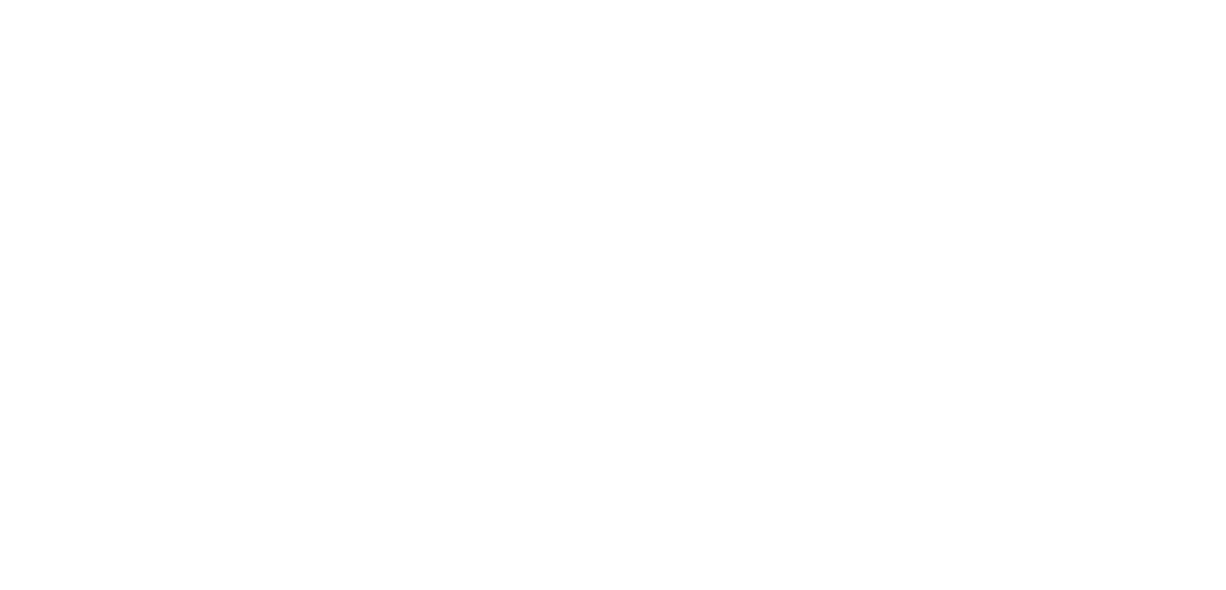 scroll, scrollTop: 0, scrollLeft: 0, axis: both 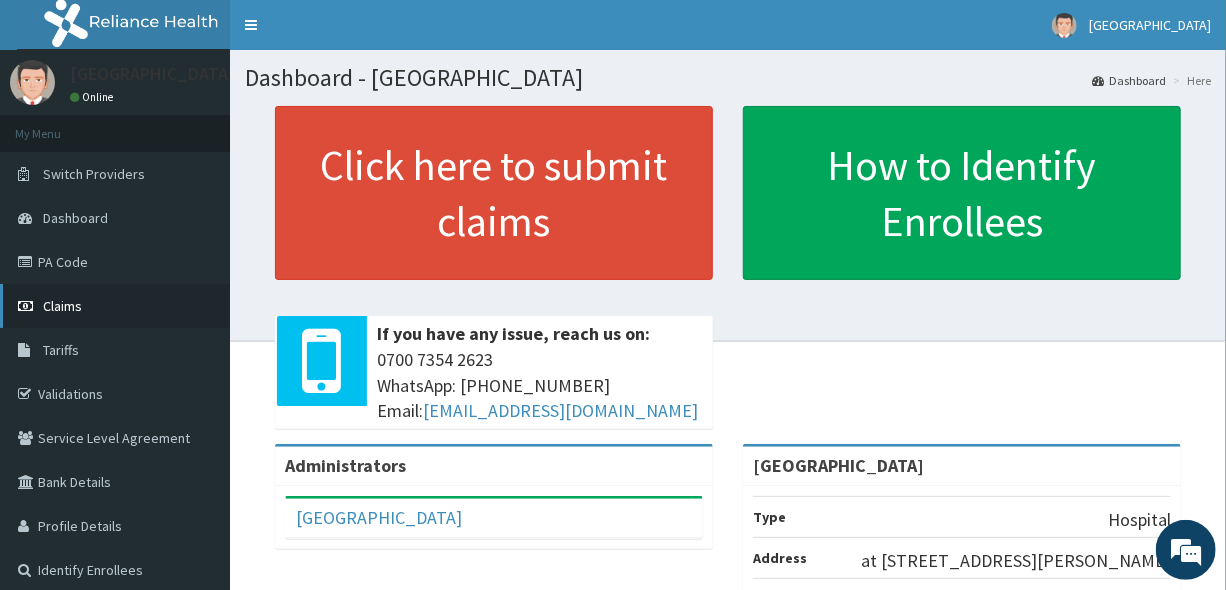 click on "Claims" at bounding box center (115, 306) 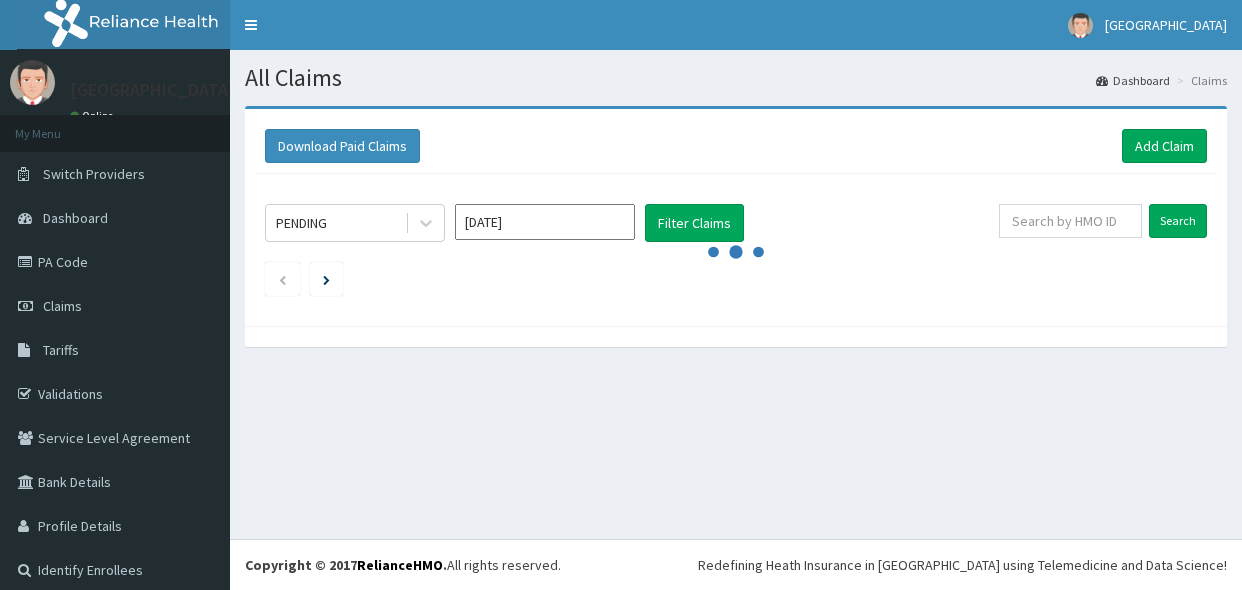scroll, scrollTop: 0, scrollLeft: 0, axis: both 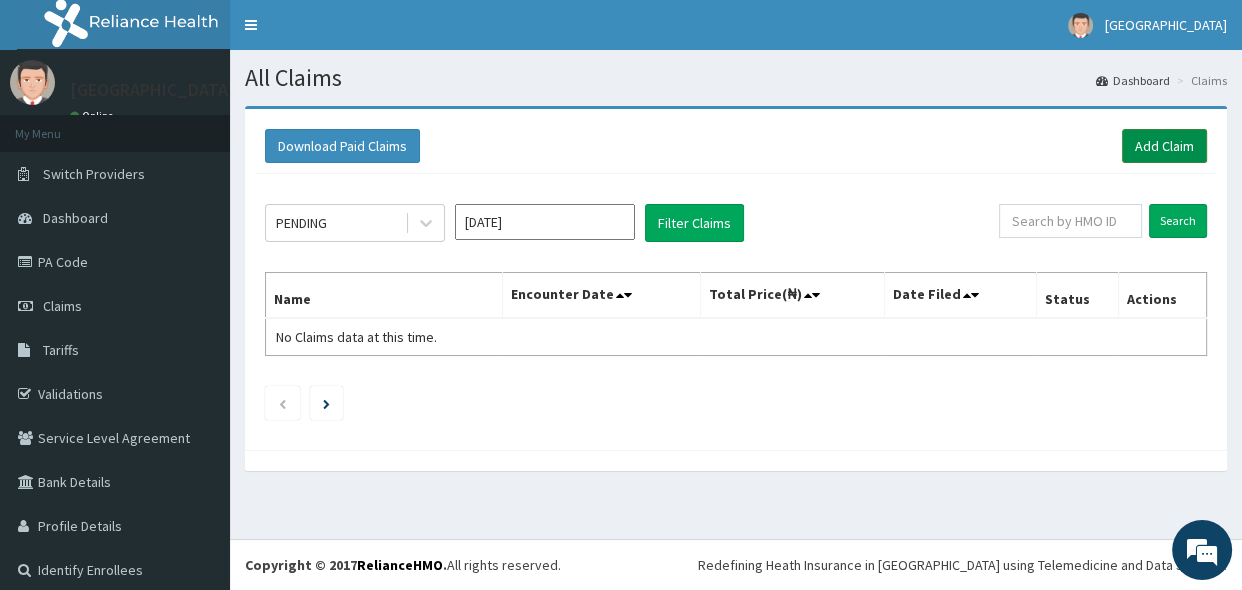 click on "Add Claim" at bounding box center [1164, 146] 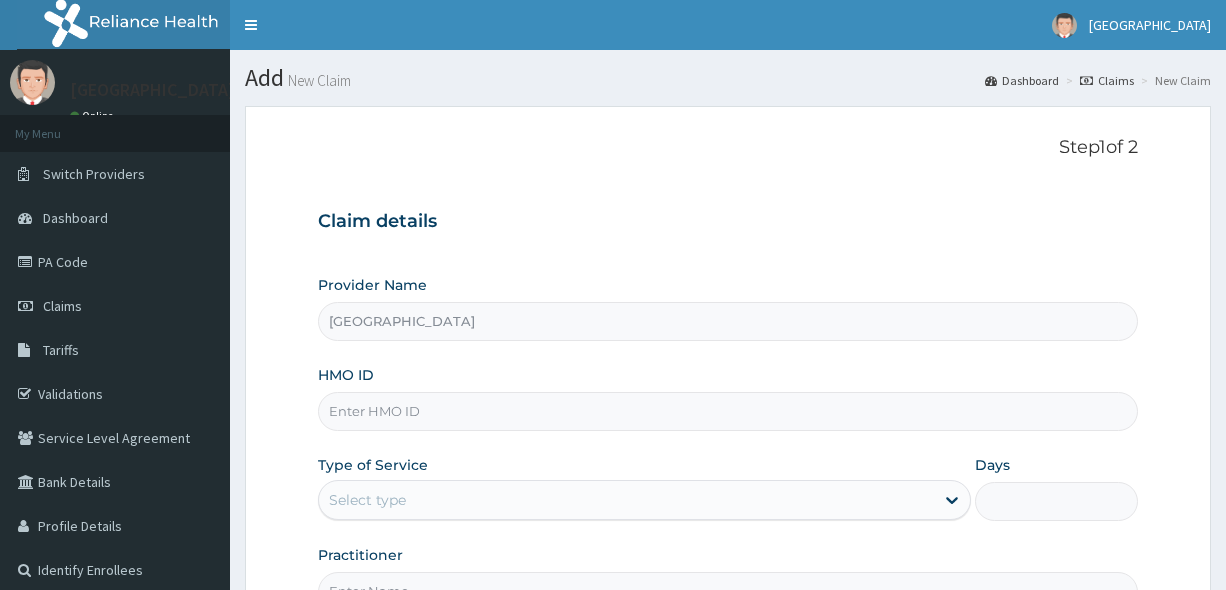 scroll, scrollTop: 0, scrollLeft: 0, axis: both 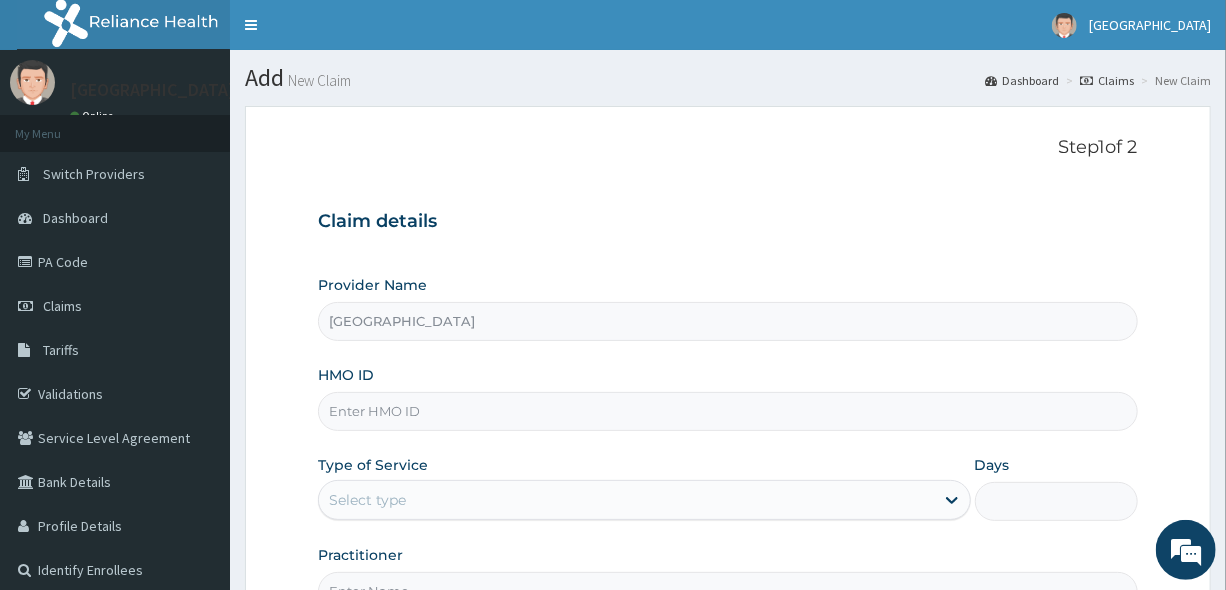 click on "[GEOGRAPHIC_DATA]" at bounding box center (727, 321) 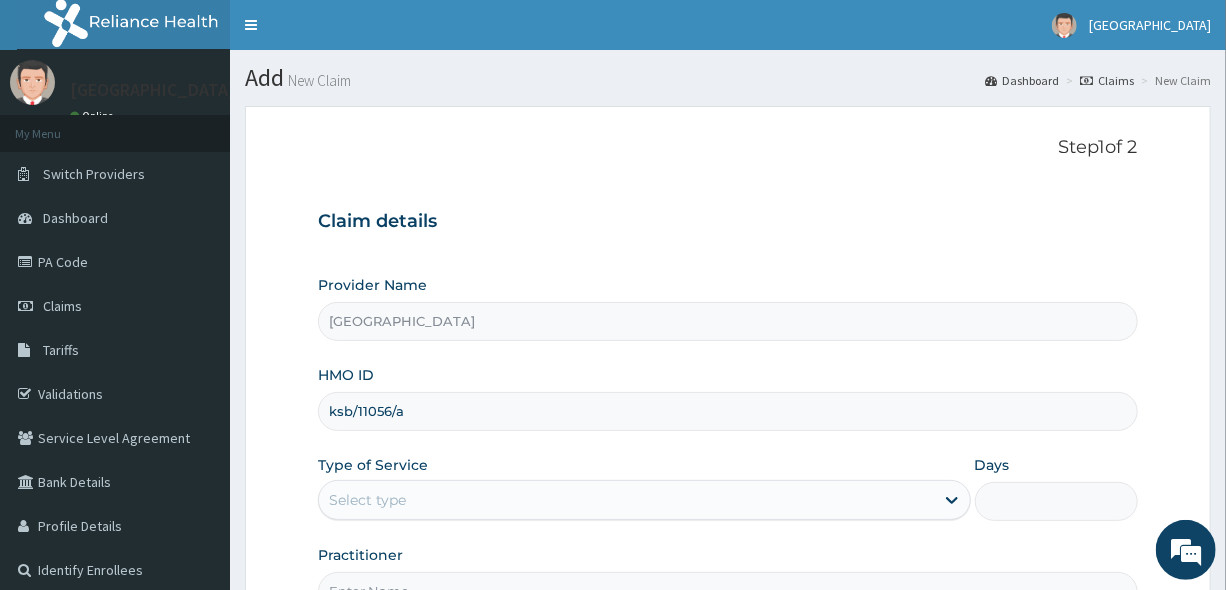 type on "KSB/11056/A" 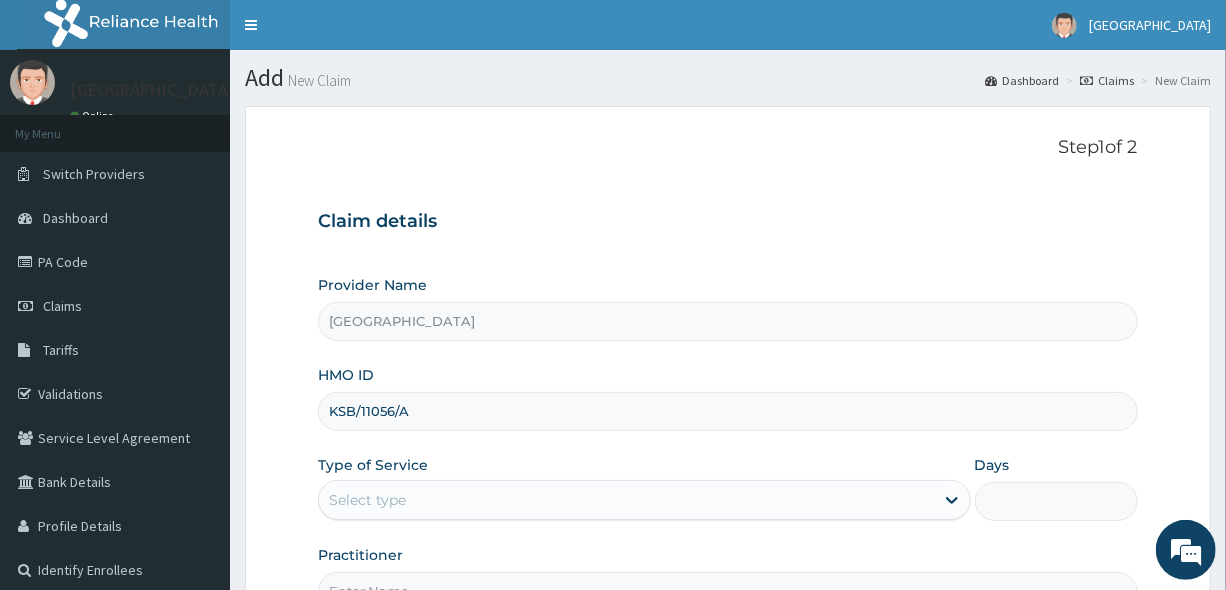 click on "Select type" at bounding box center (626, 500) 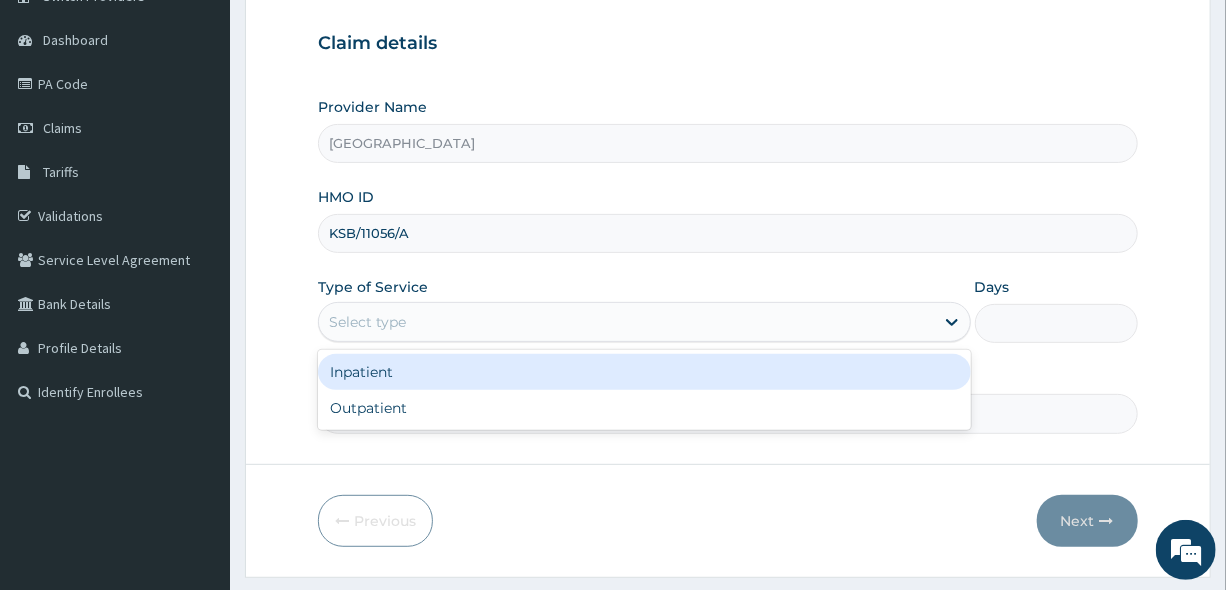 scroll, scrollTop: 181, scrollLeft: 0, axis: vertical 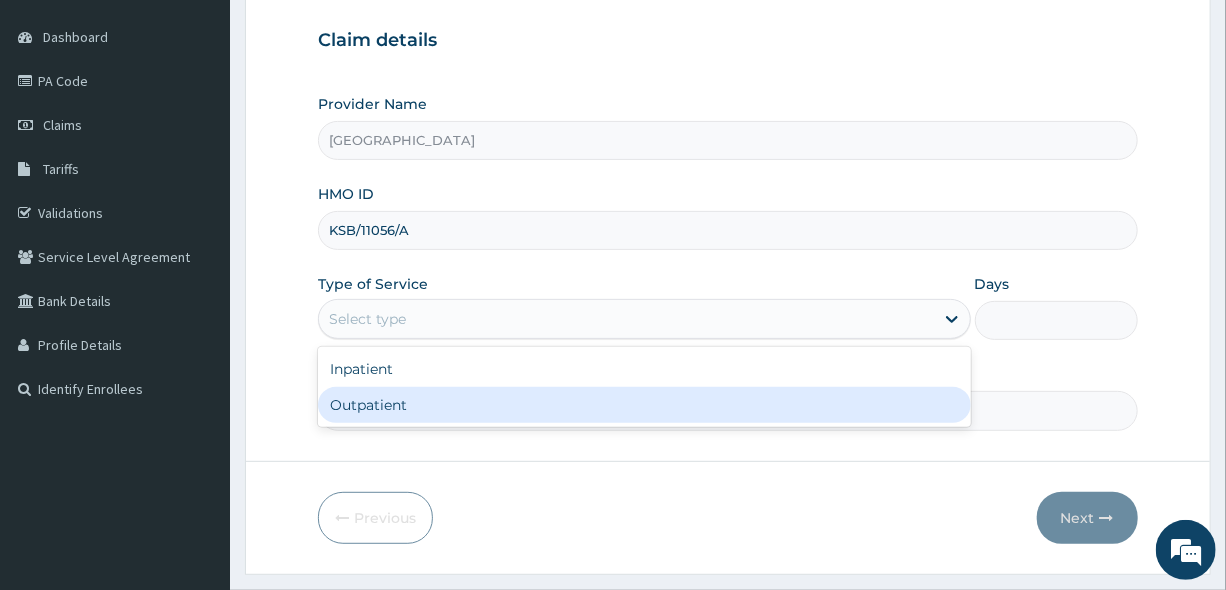 click on "Outpatient" at bounding box center (644, 405) 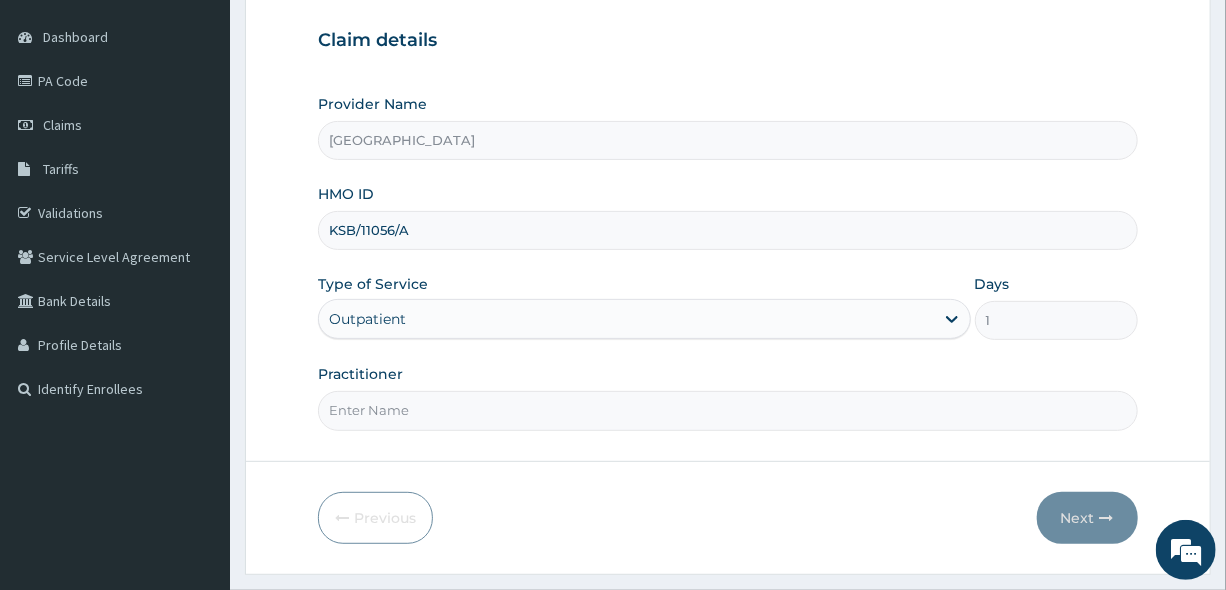 click on "Practitioner" at bounding box center [727, 410] 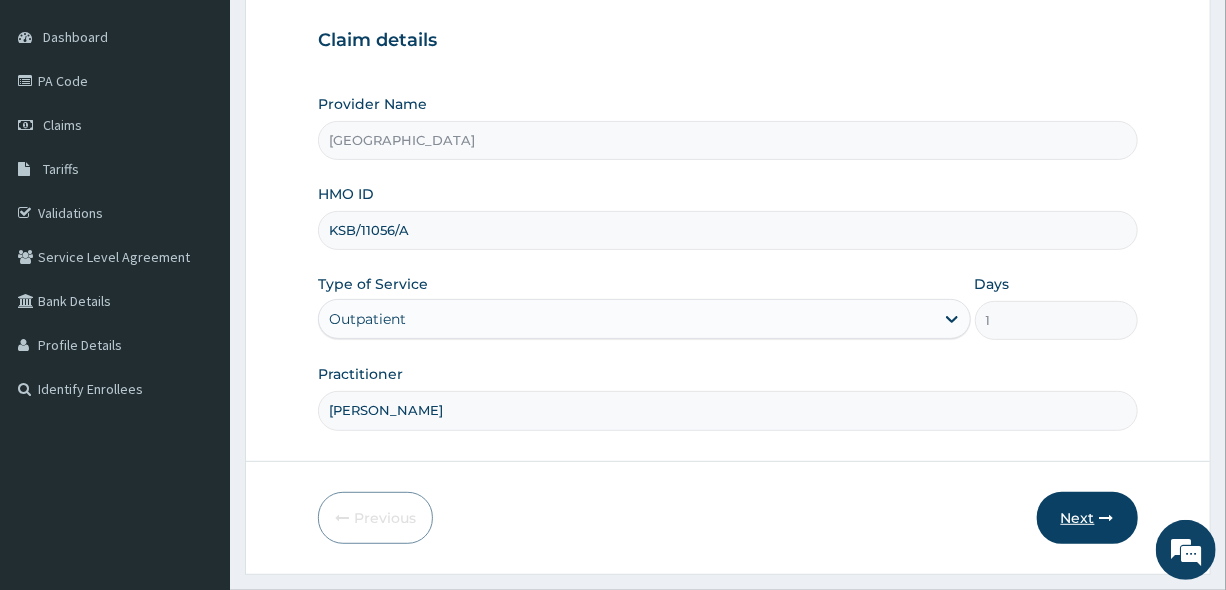 type on "DR. DAVID" 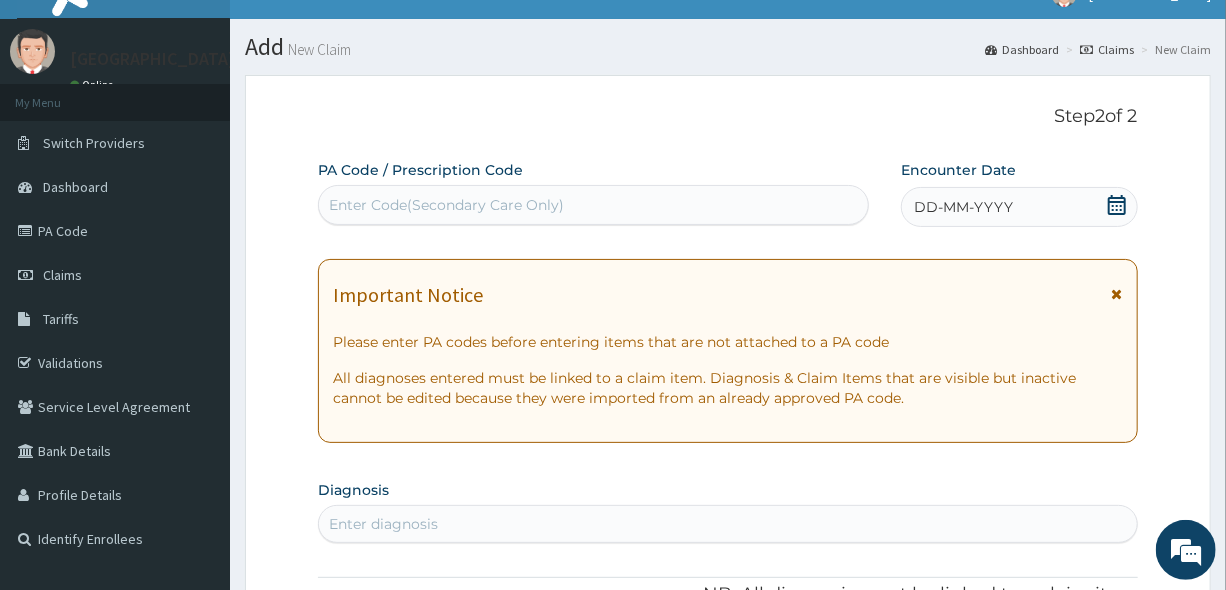 scroll, scrollTop: 0, scrollLeft: 0, axis: both 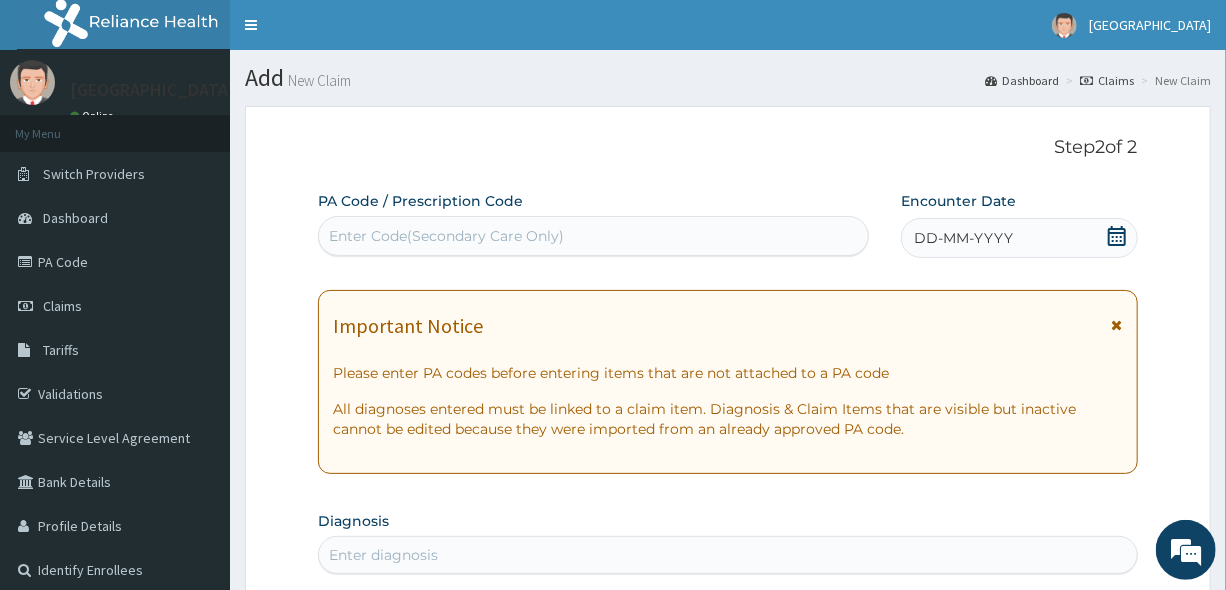 click on "Enter Code(Secondary Care Only)" at bounding box center (446, 236) 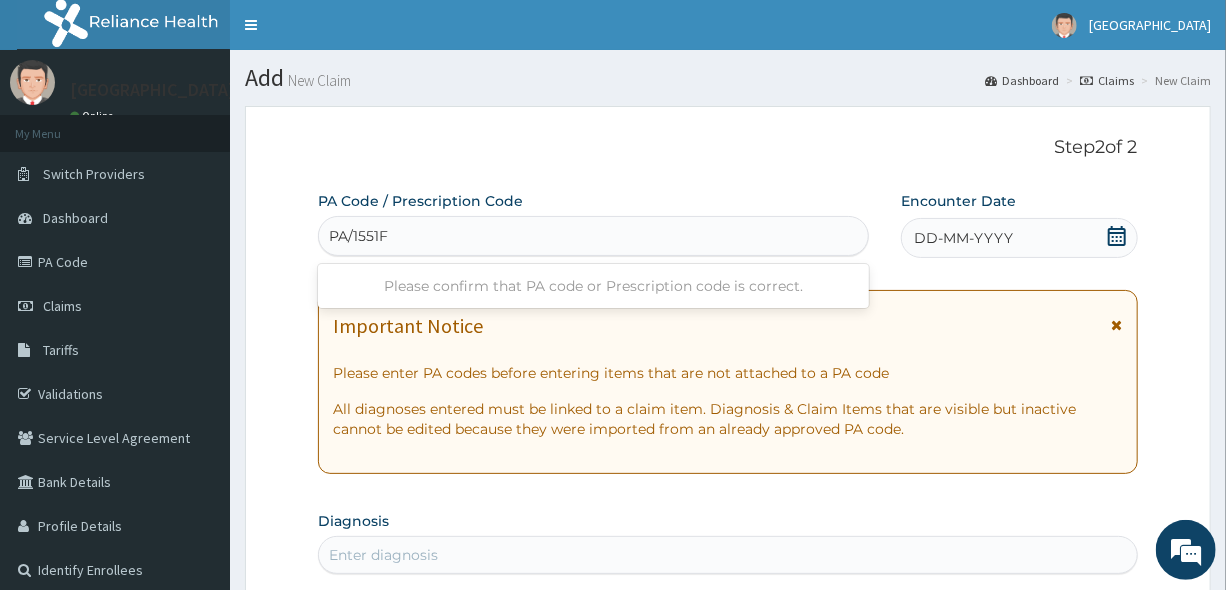type on "PA/1551F2" 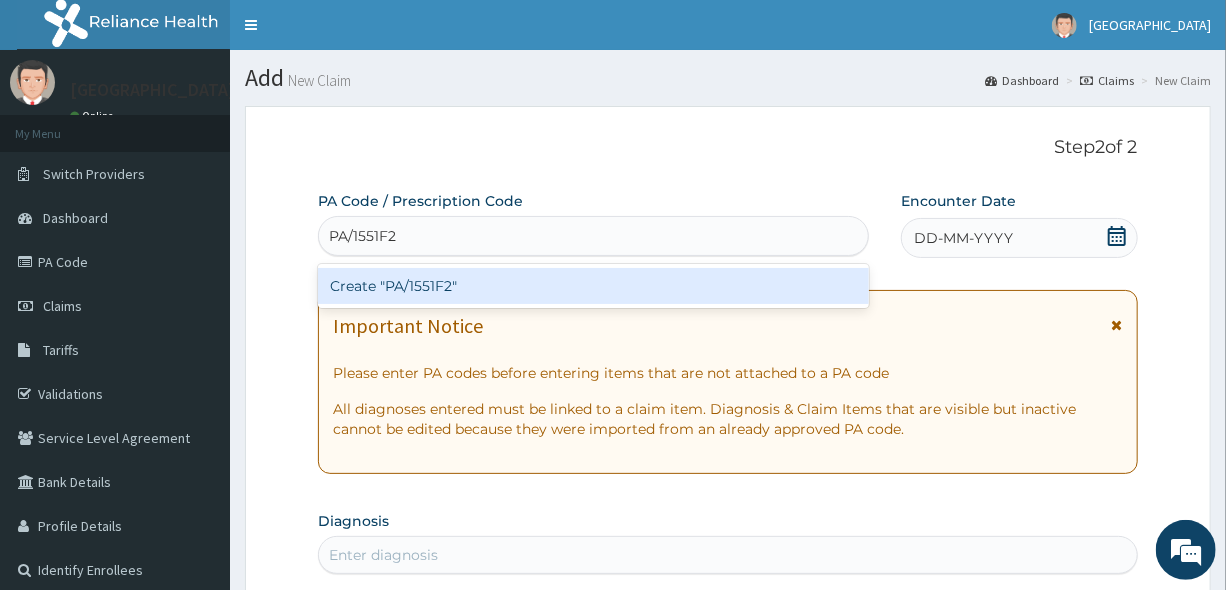 click on "Create "PA/1551F2"" at bounding box center (593, 286) 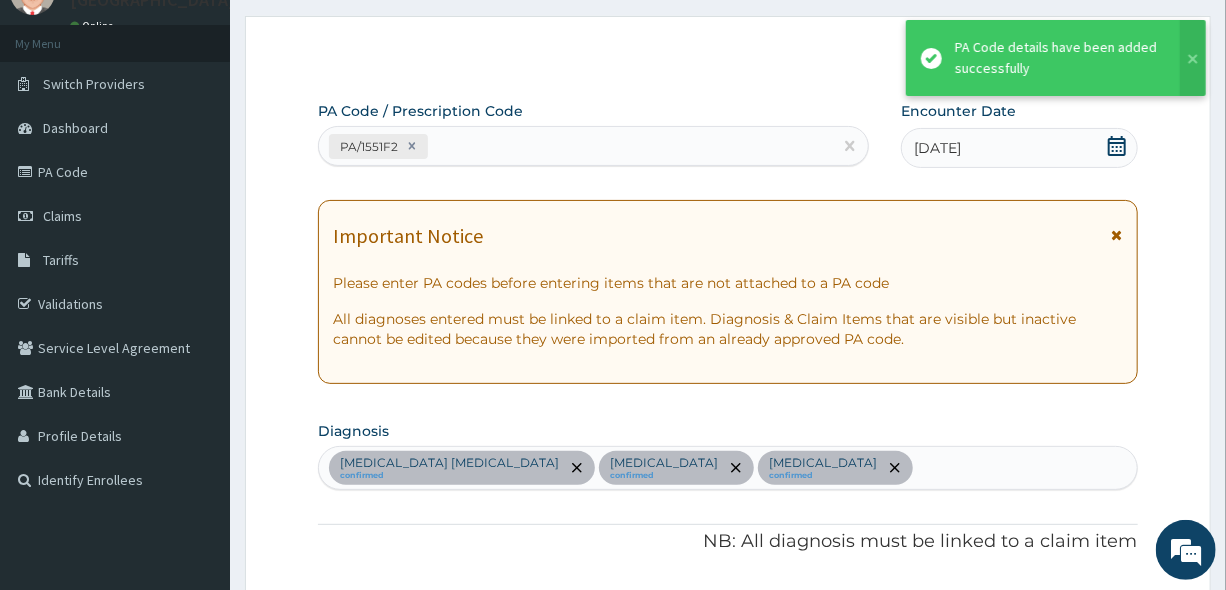 scroll, scrollTop: 748, scrollLeft: 0, axis: vertical 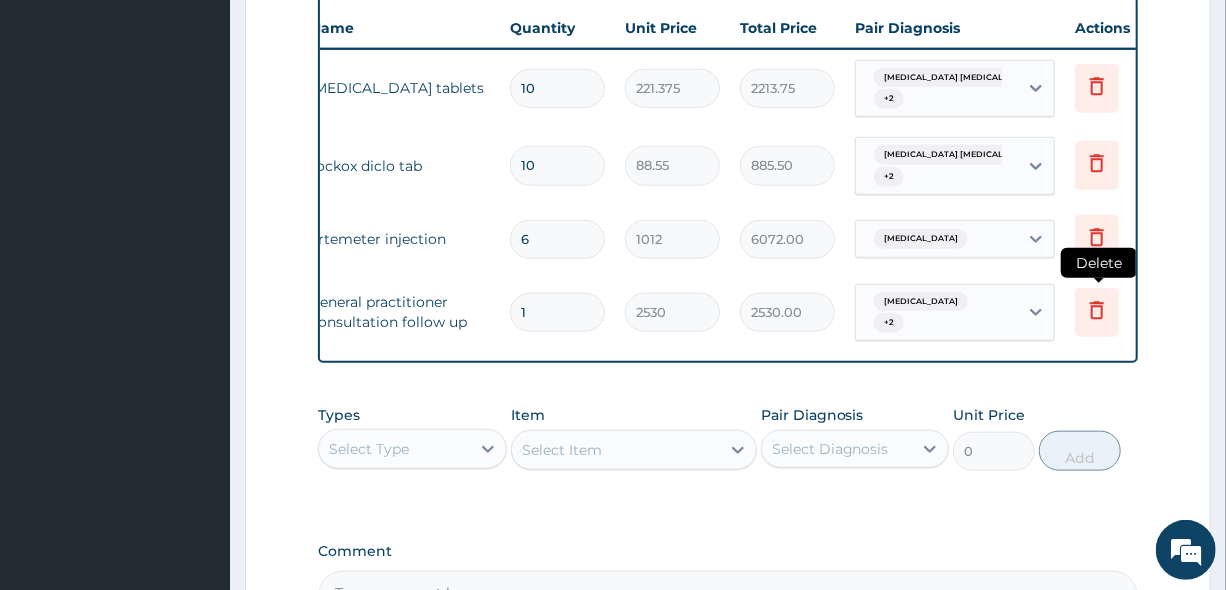 click 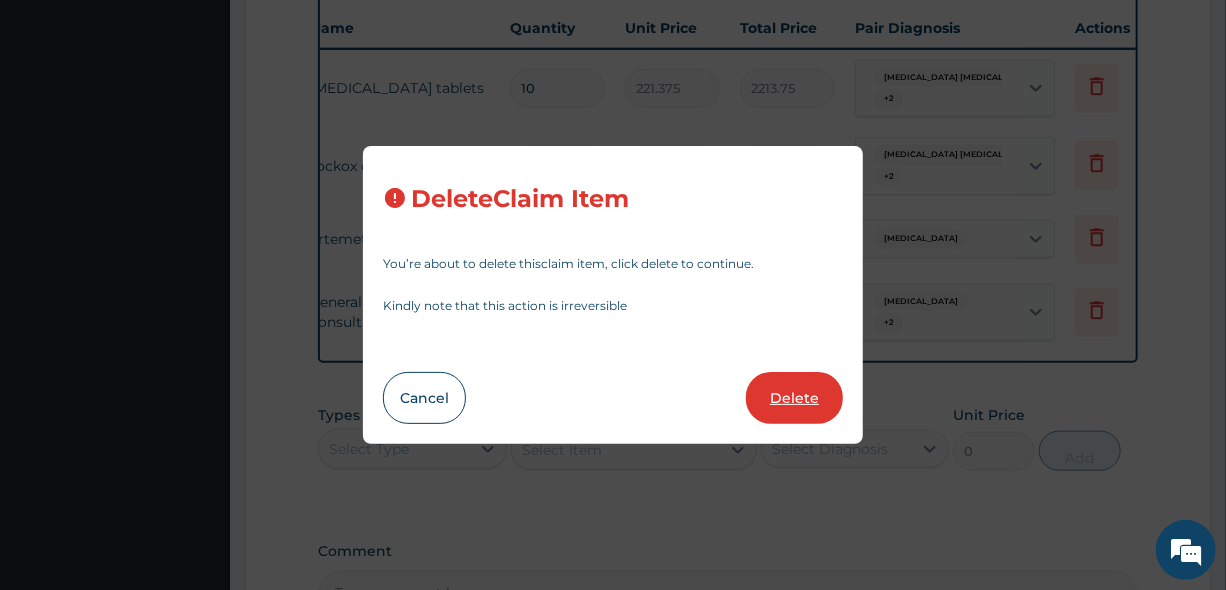 click on "Delete" at bounding box center (794, 398) 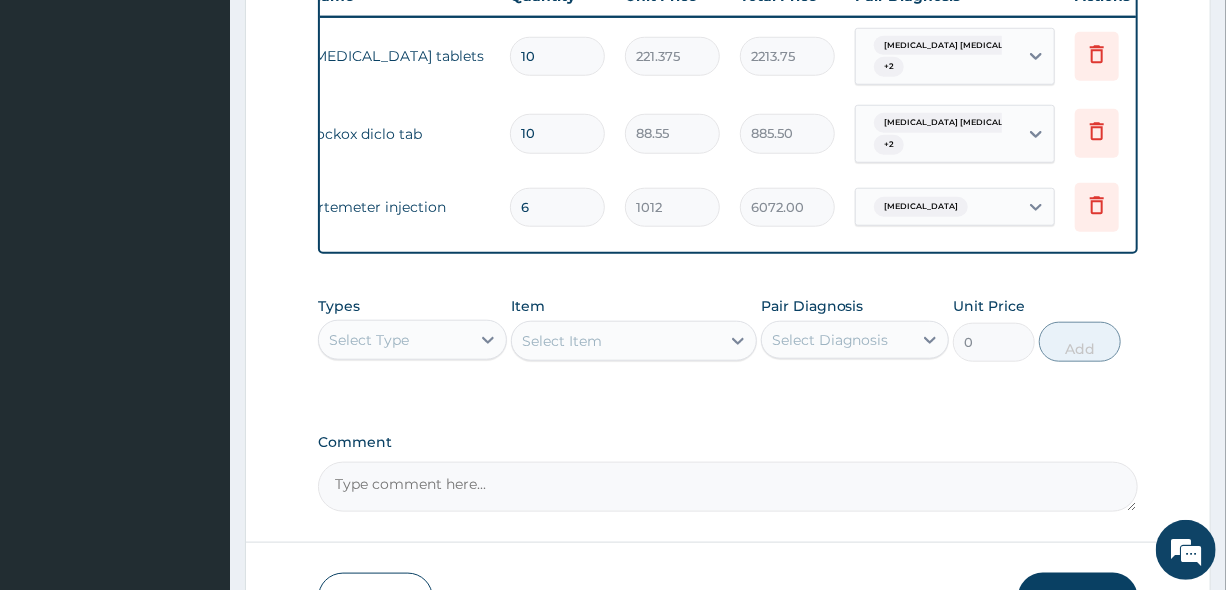 scroll, scrollTop: 824, scrollLeft: 0, axis: vertical 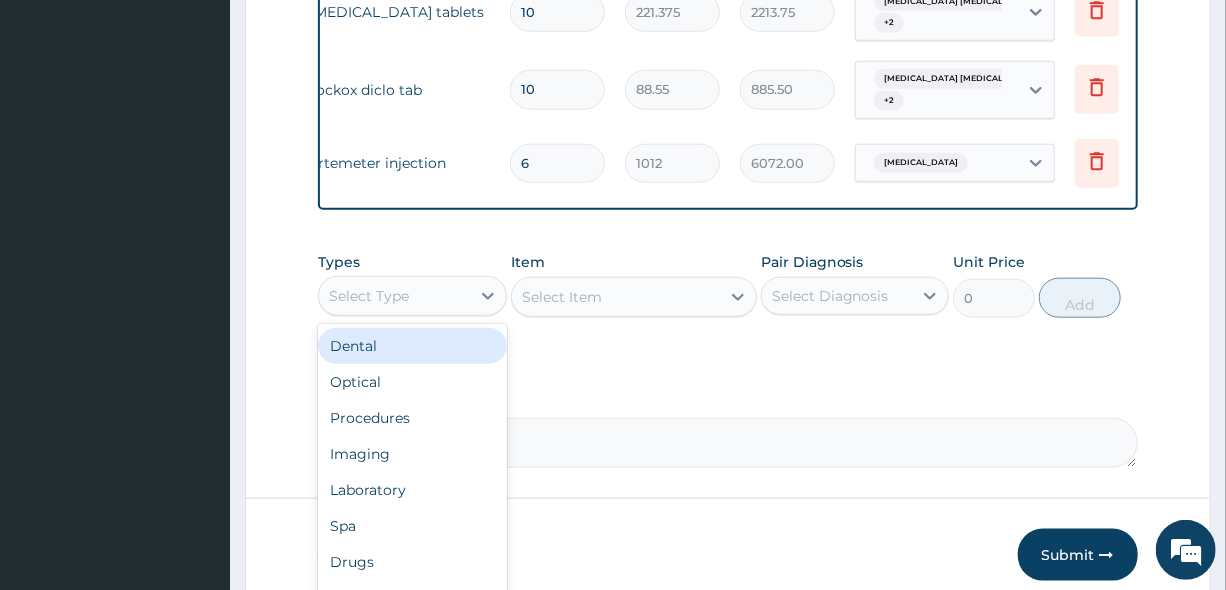 click on "Select Type" at bounding box center (369, 296) 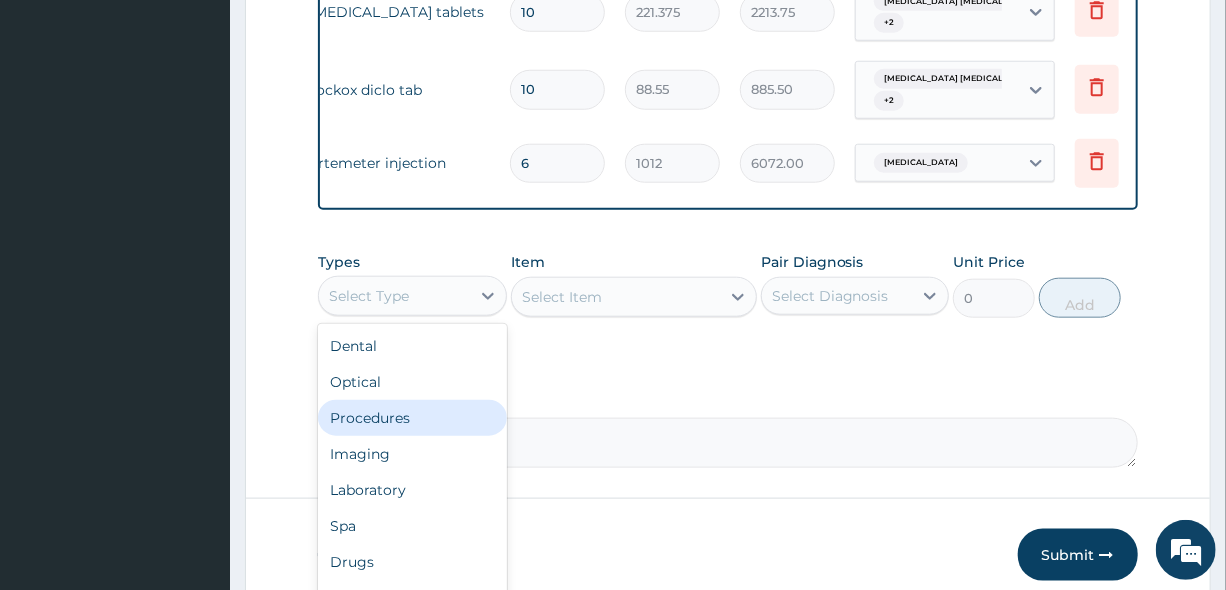 click on "Procedures" at bounding box center (412, 418) 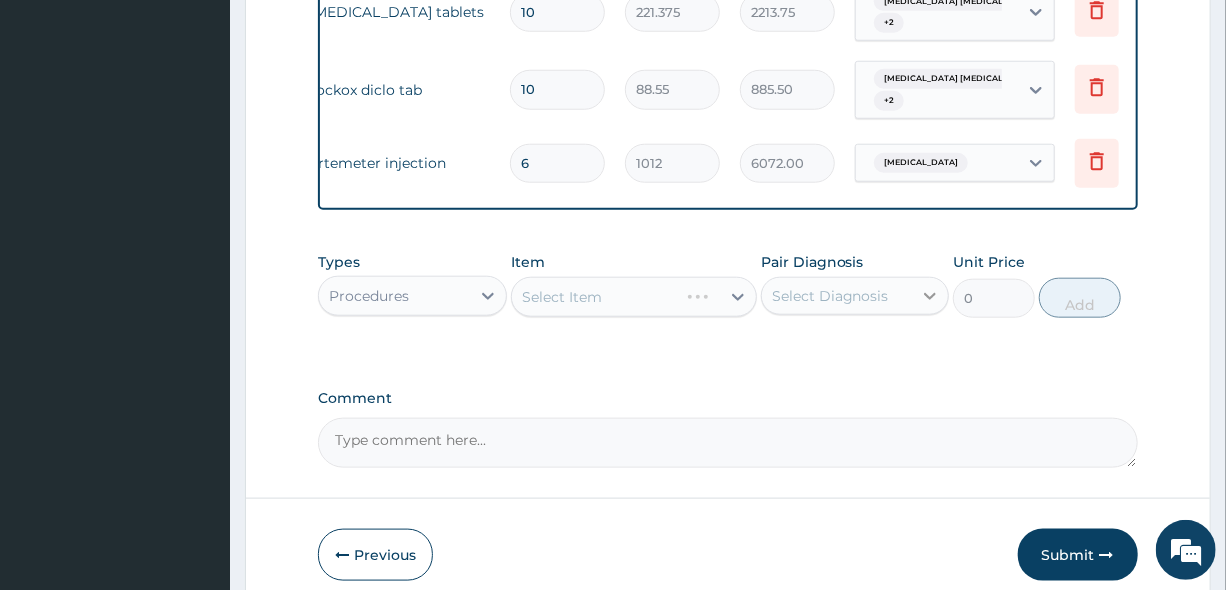click 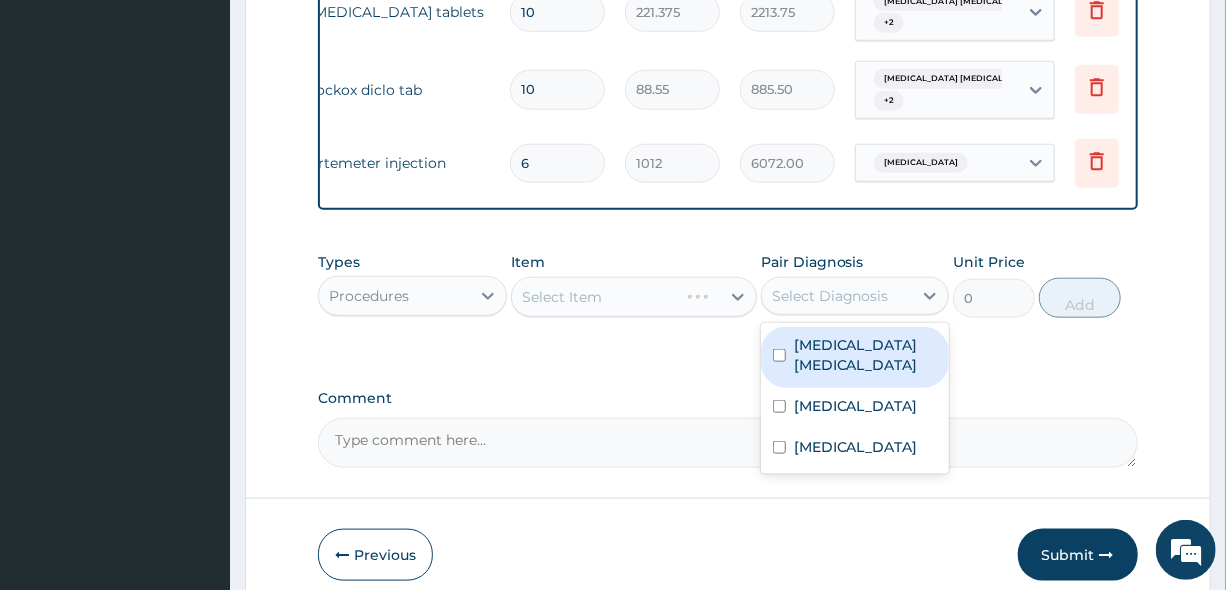 click on "Typhoid colitis" at bounding box center (865, 355) 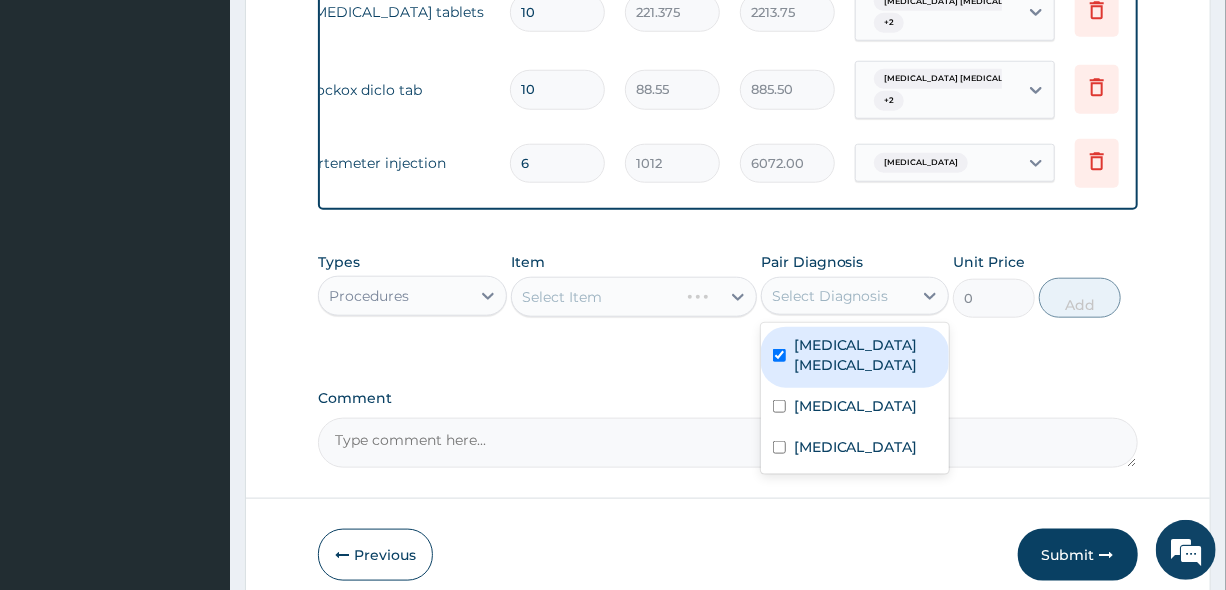 checkbox on "true" 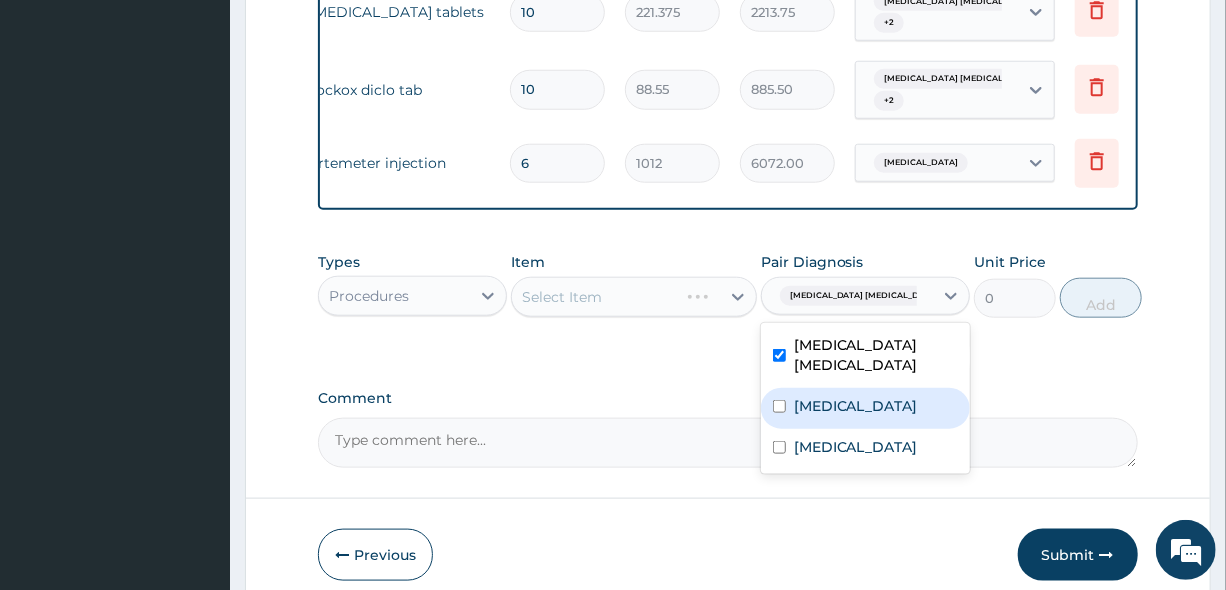 click on "Upper respiratory infection" at bounding box center [856, 406] 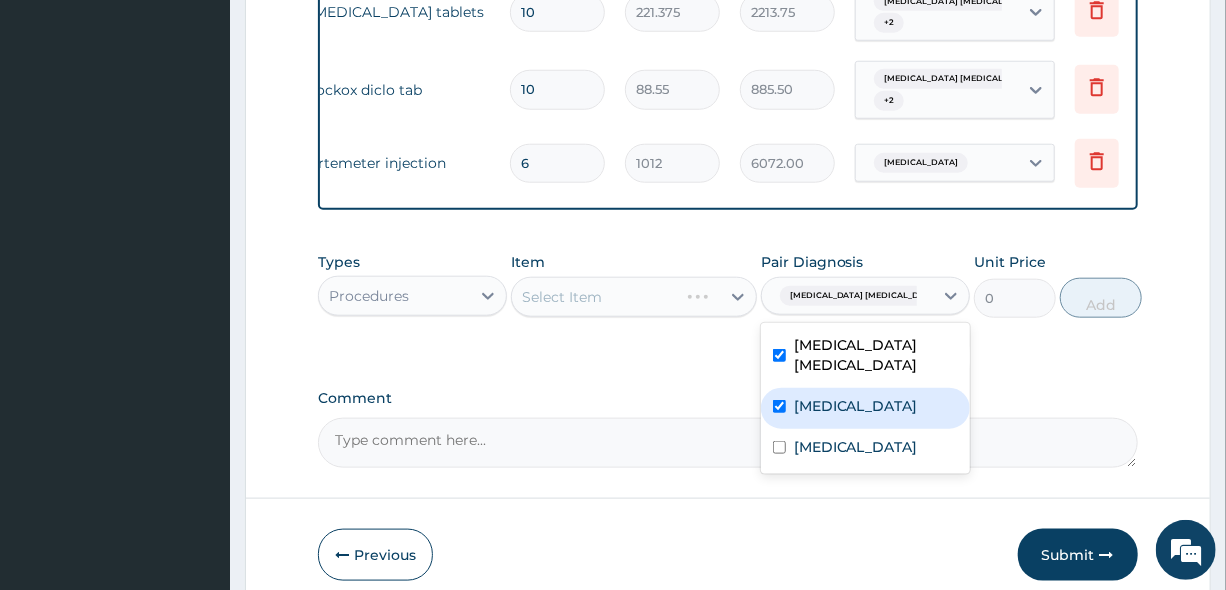 checkbox on "true" 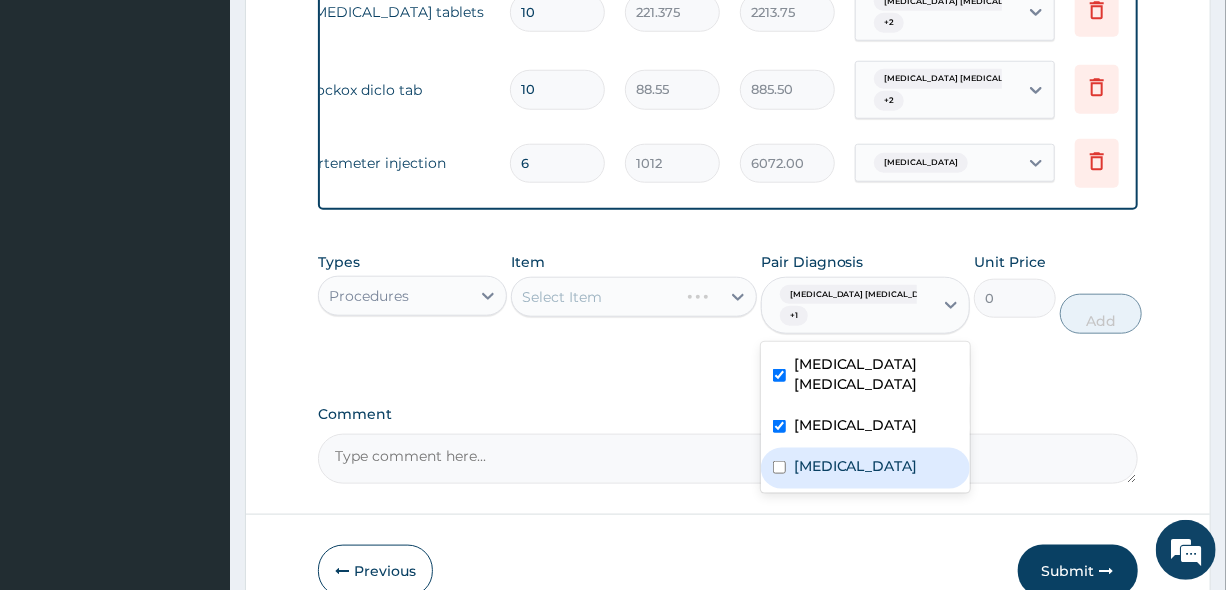 click on "Malaria" at bounding box center [856, 466] 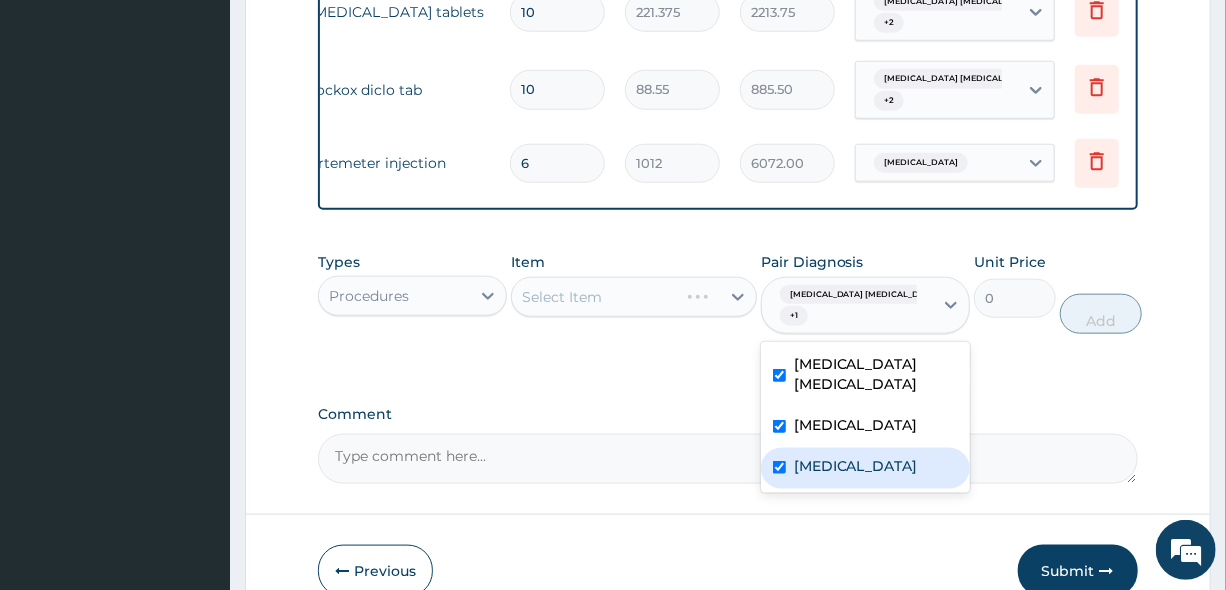 checkbox on "true" 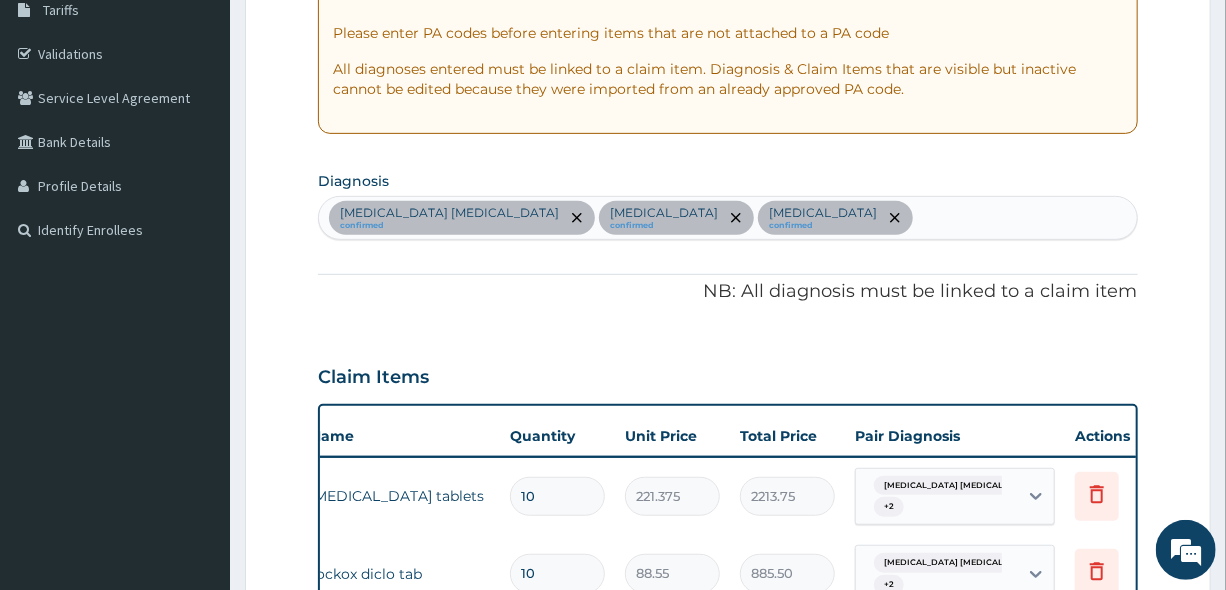 scroll, scrollTop: 370, scrollLeft: 0, axis: vertical 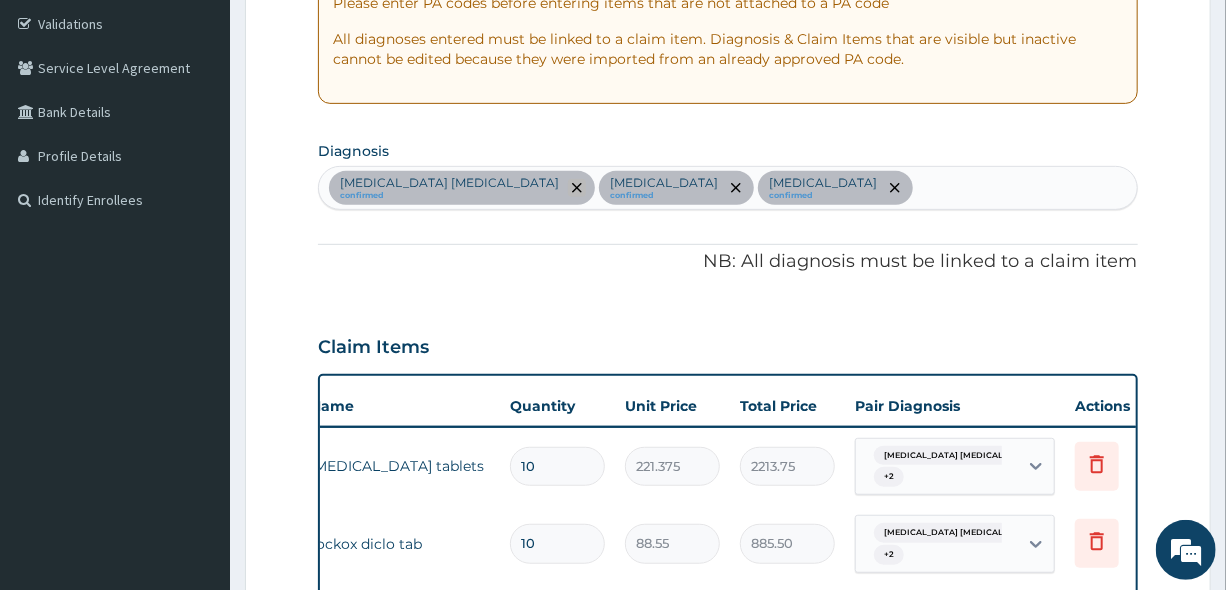 click 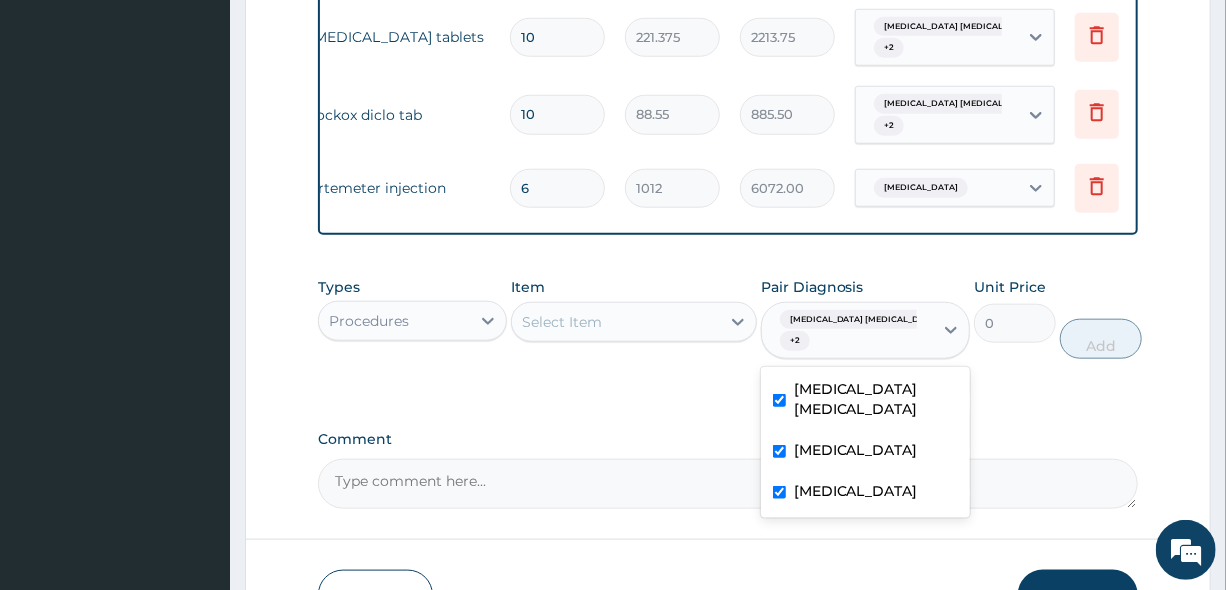 scroll, scrollTop: 824, scrollLeft: 0, axis: vertical 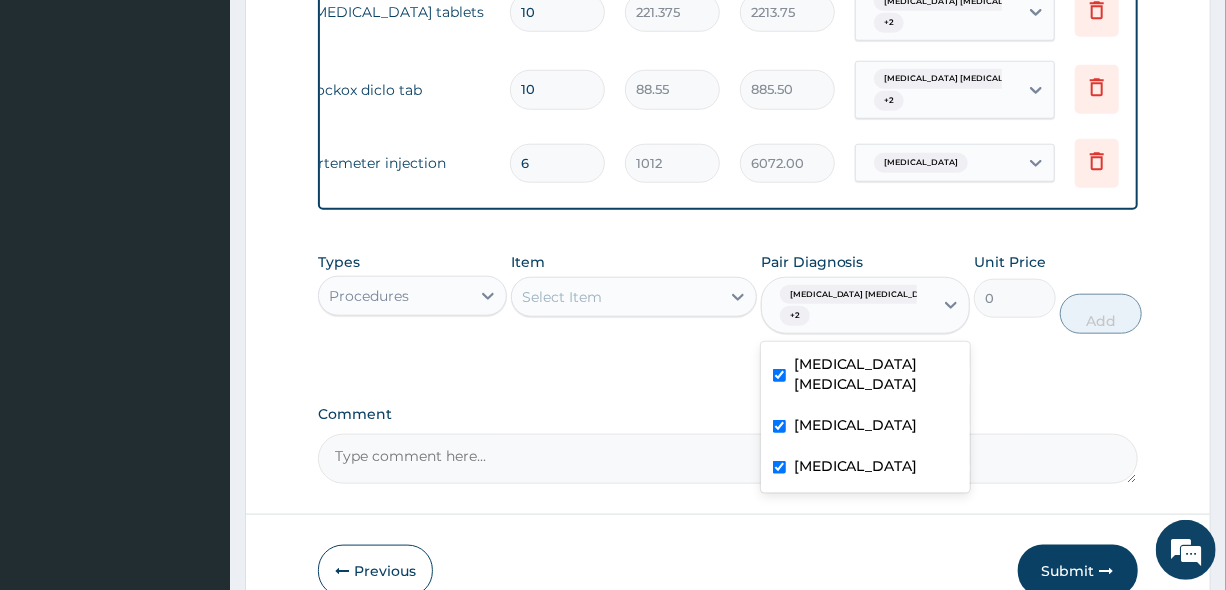 click on "Select Item" at bounding box center (616, 297) 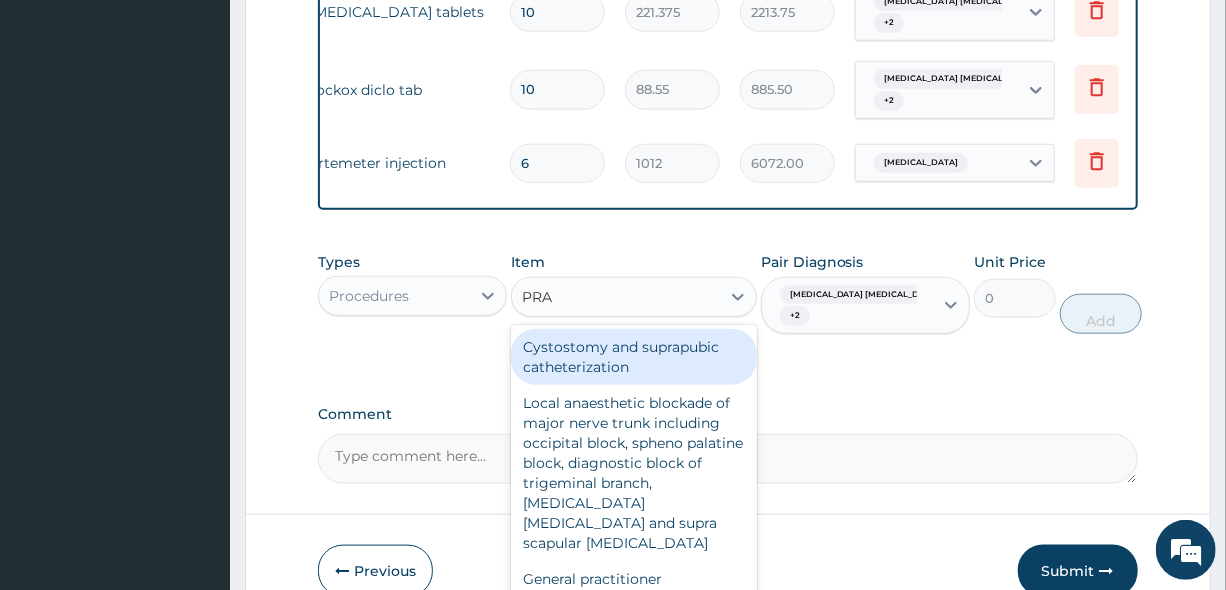 type on "PRAC" 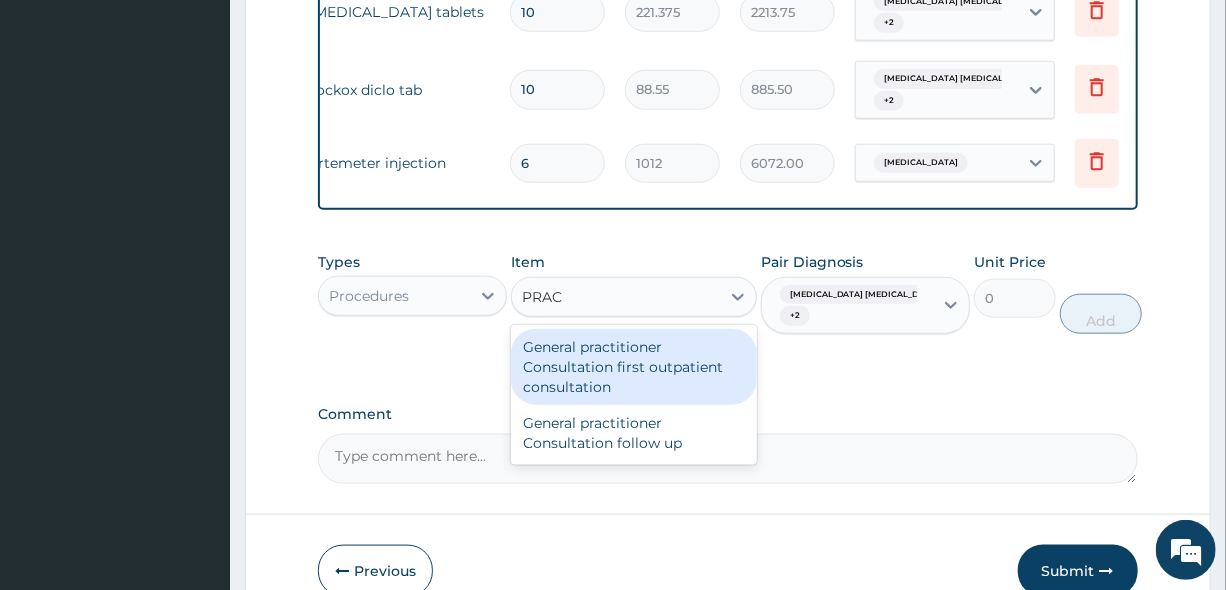 click on "General practitioner Consultation first outpatient consultation" at bounding box center (634, 367) 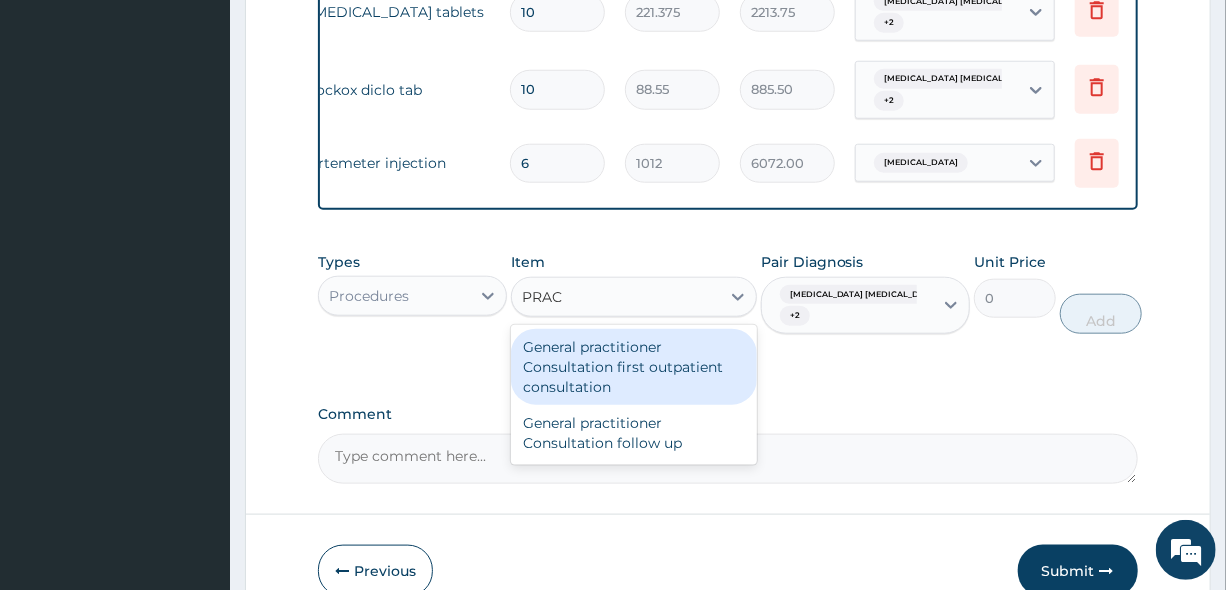 type 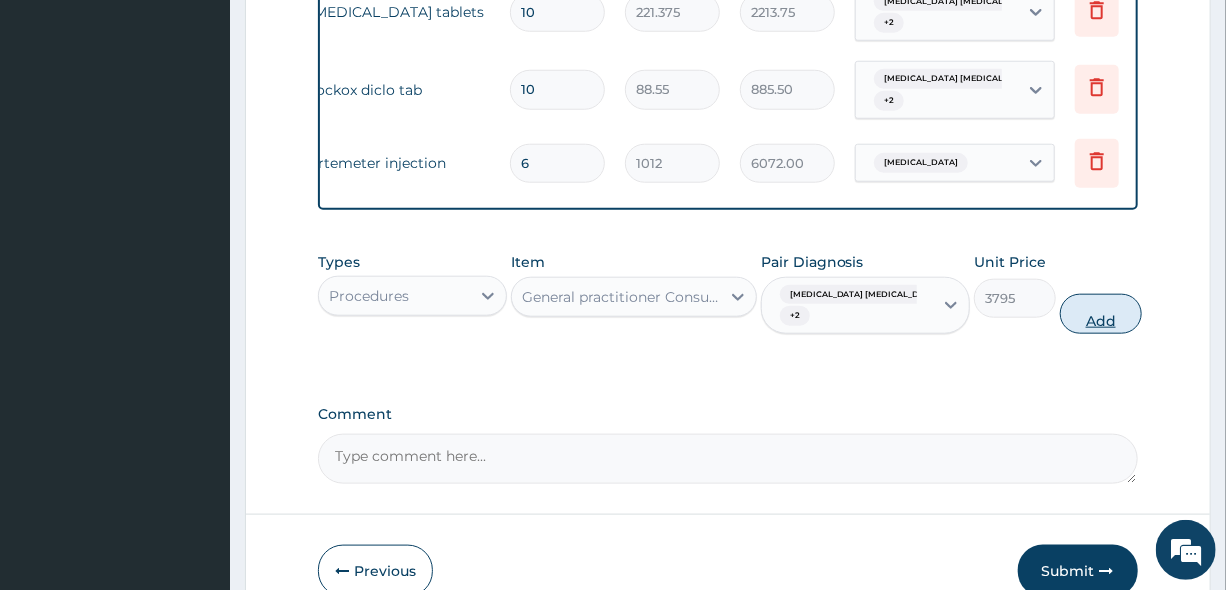 click on "Add" at bounding box center (1101, 314) 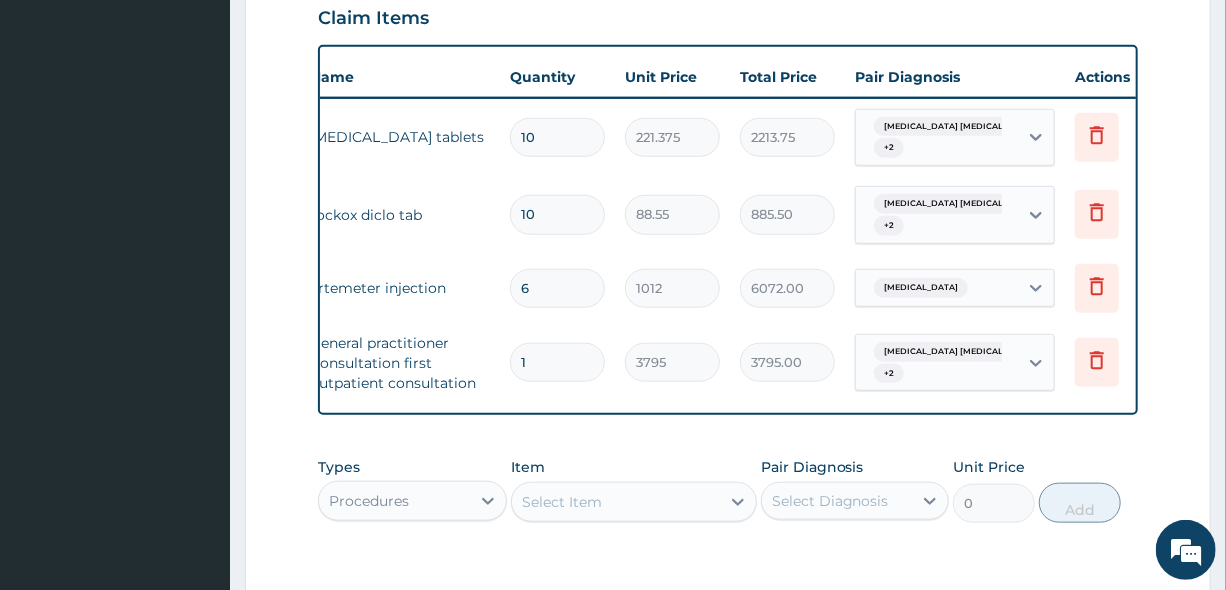scroll, scrollTop: 733, scrollLeft: 0, axis: vertical 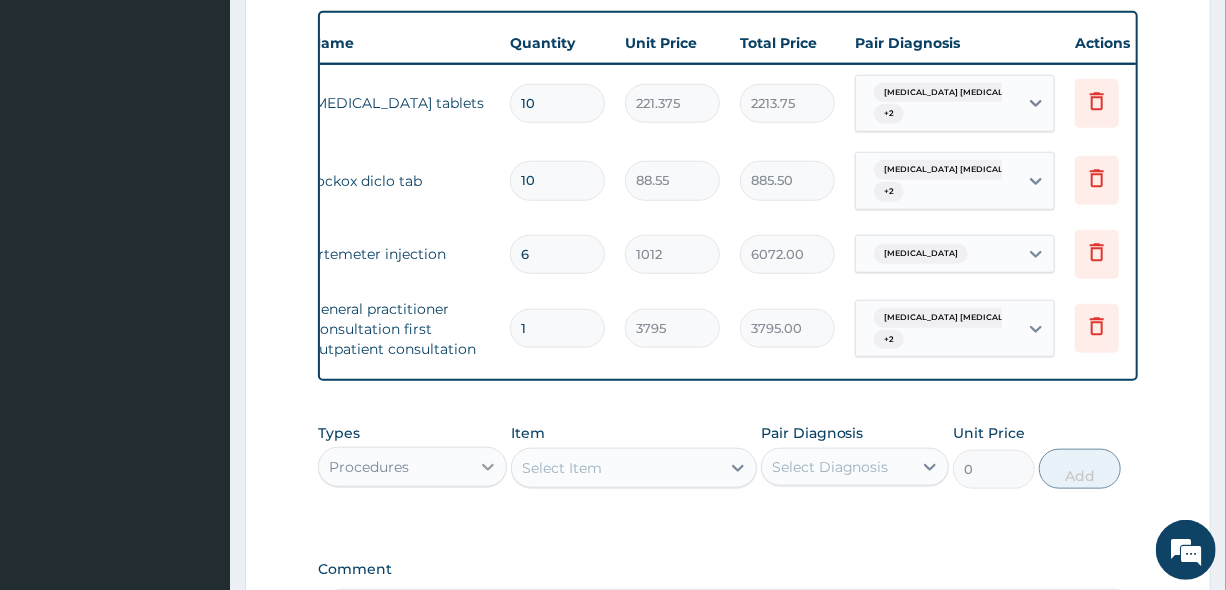 click 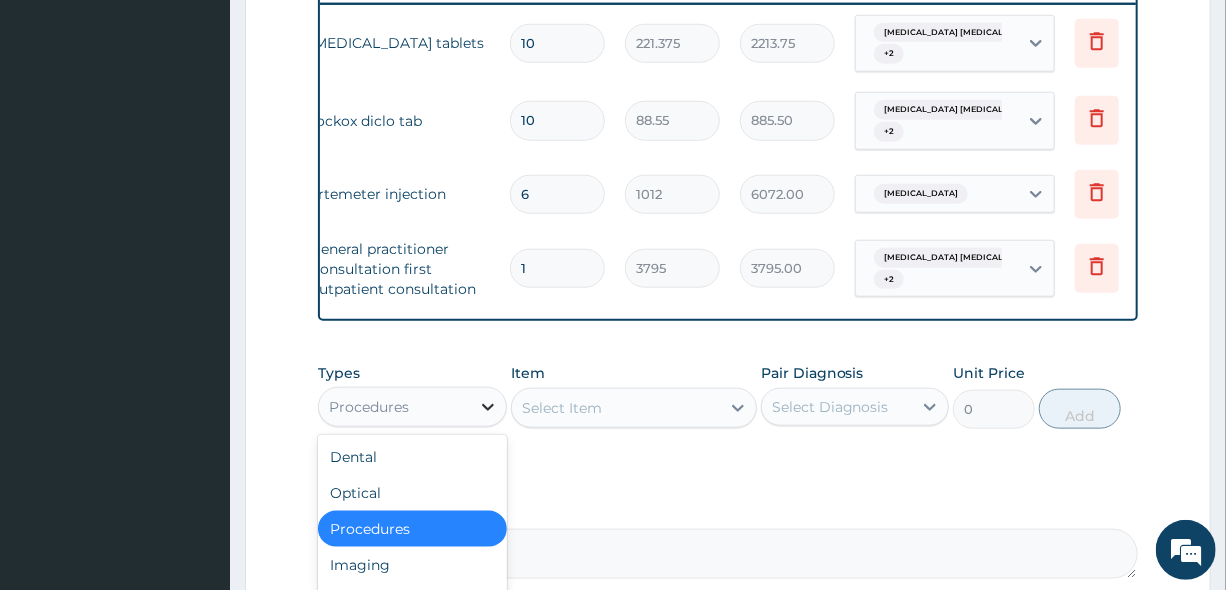 scroll, scrollTop: 824, scrollLeft: 0, axis: vertical 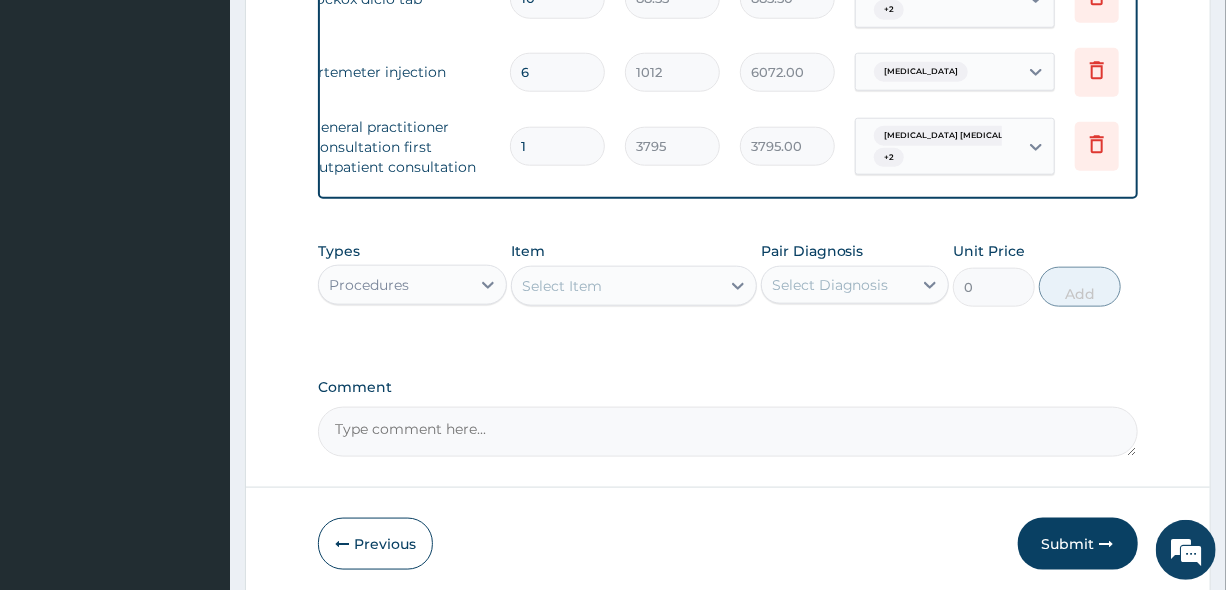 click on "Procedures" at bounding box center (394, 285) 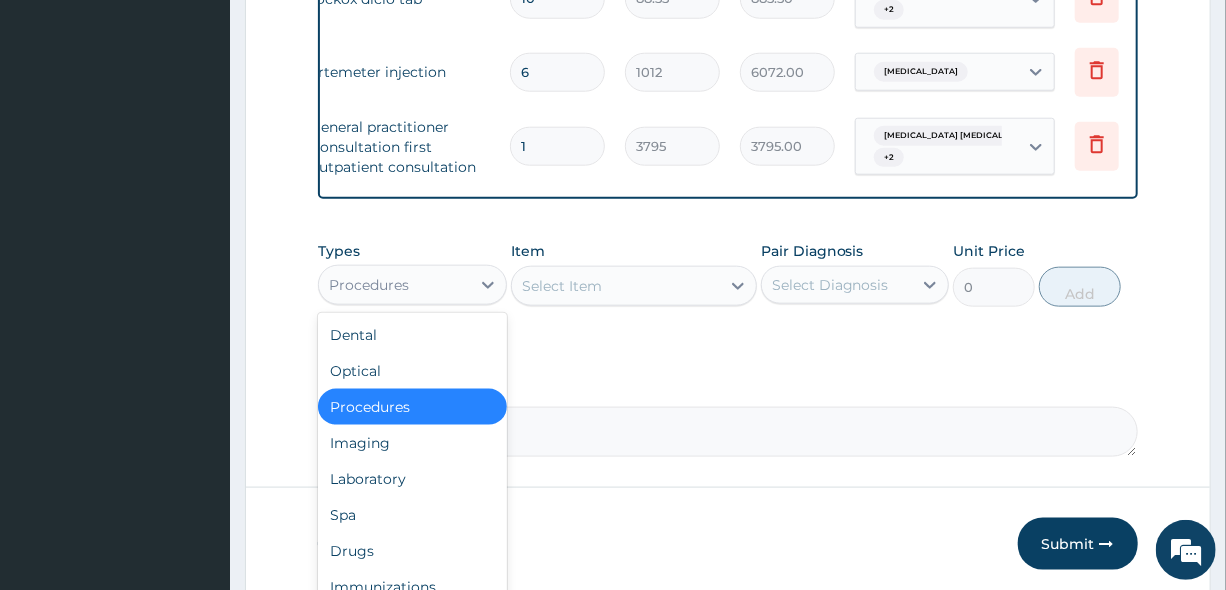 click on "Procedures" at bounding box center (394, 285) 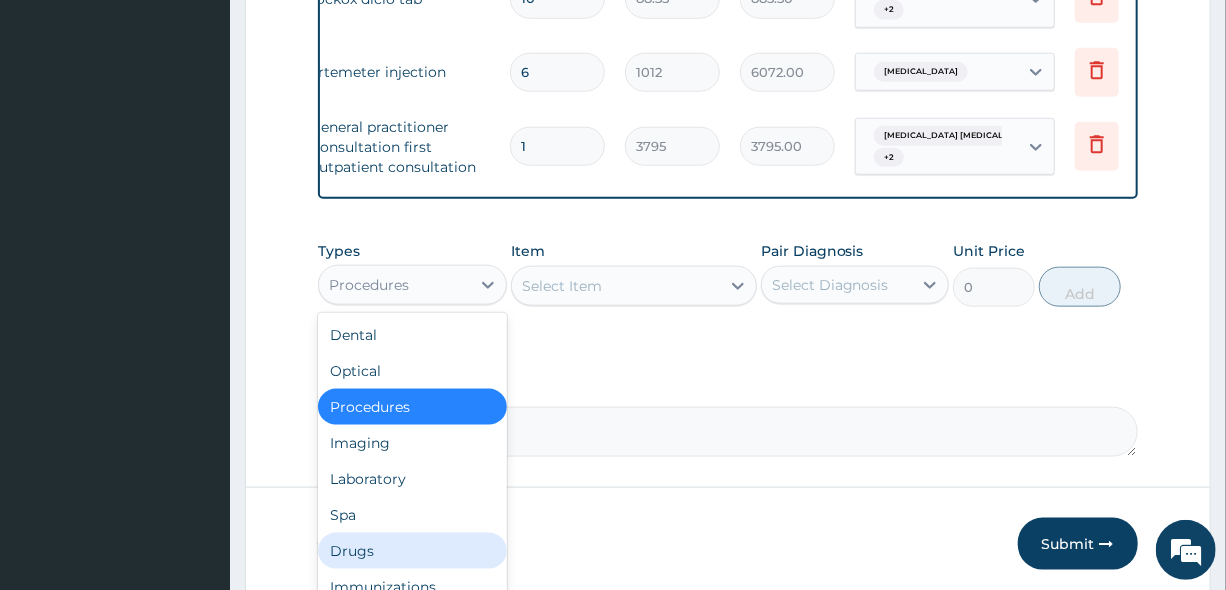 click on "Drugs" at bounding box center (412, 551) 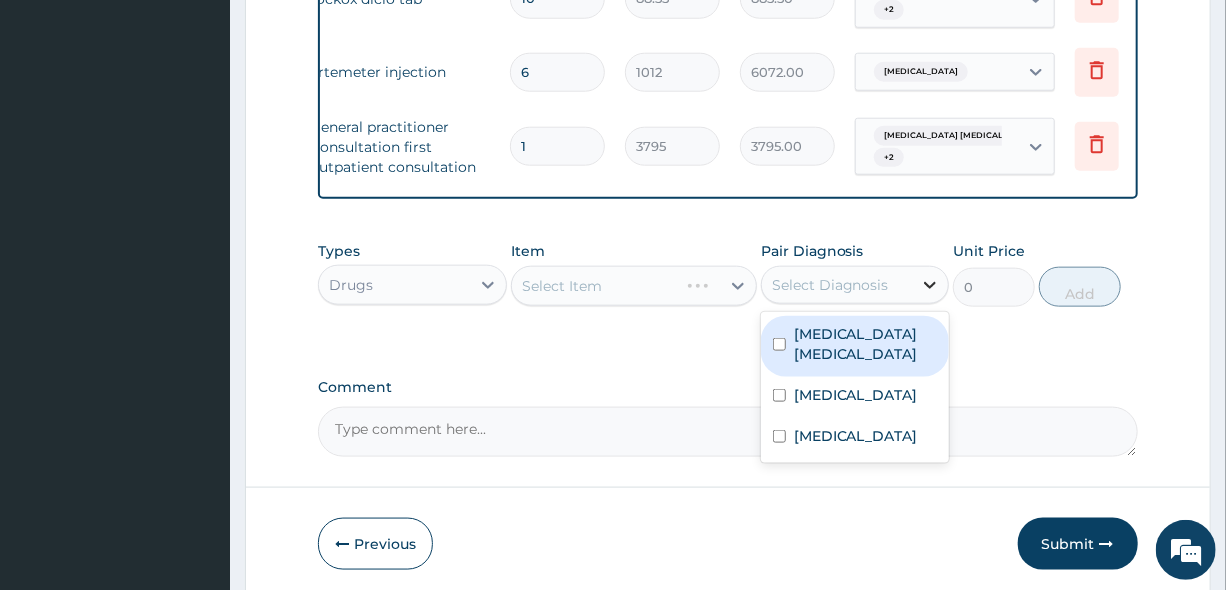 click 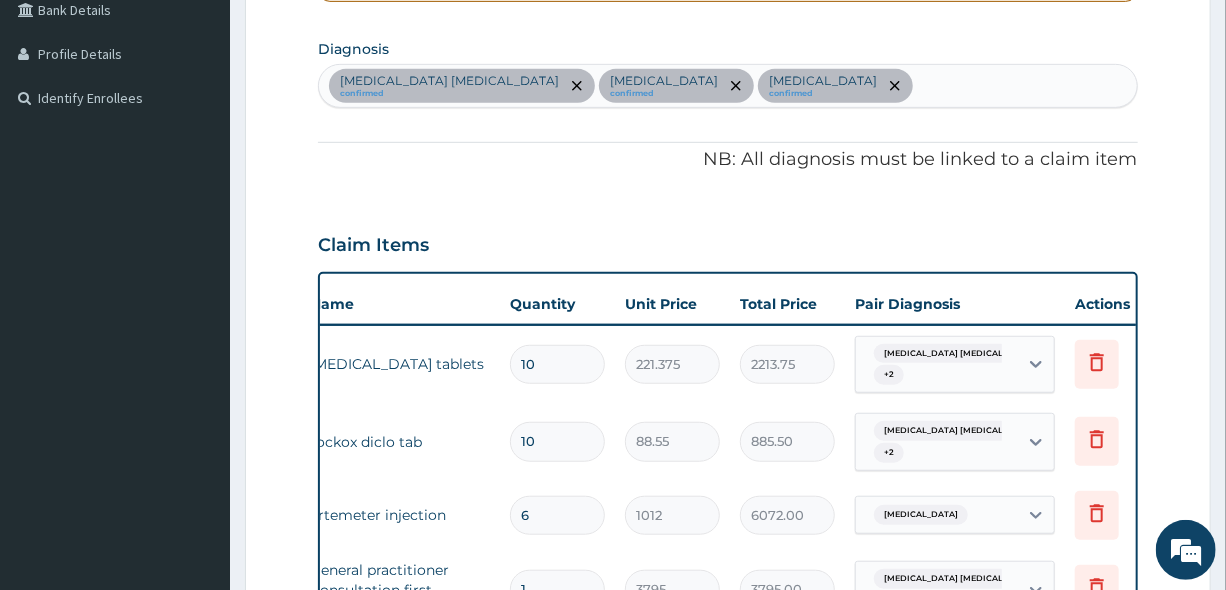 scroll, scrollTop: 460, scrollLeft: 0, axis: vertical 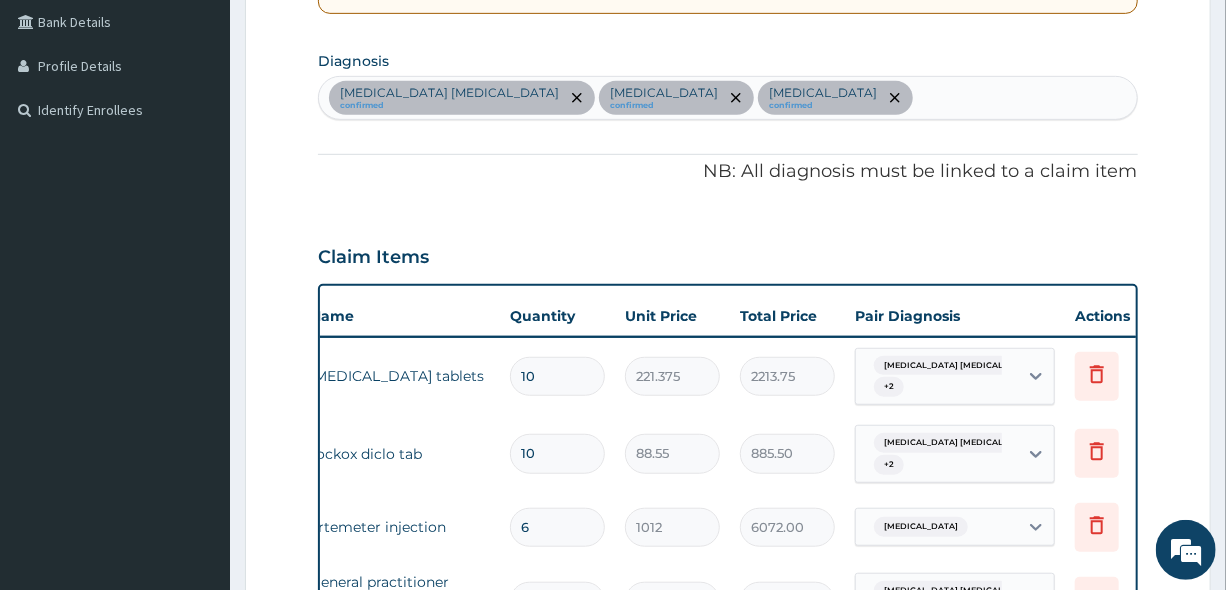 click on "Typhoid colitis confirmed Upper respiratory infection confirmed Malaria confirmed" at bounding box center [727, 98] 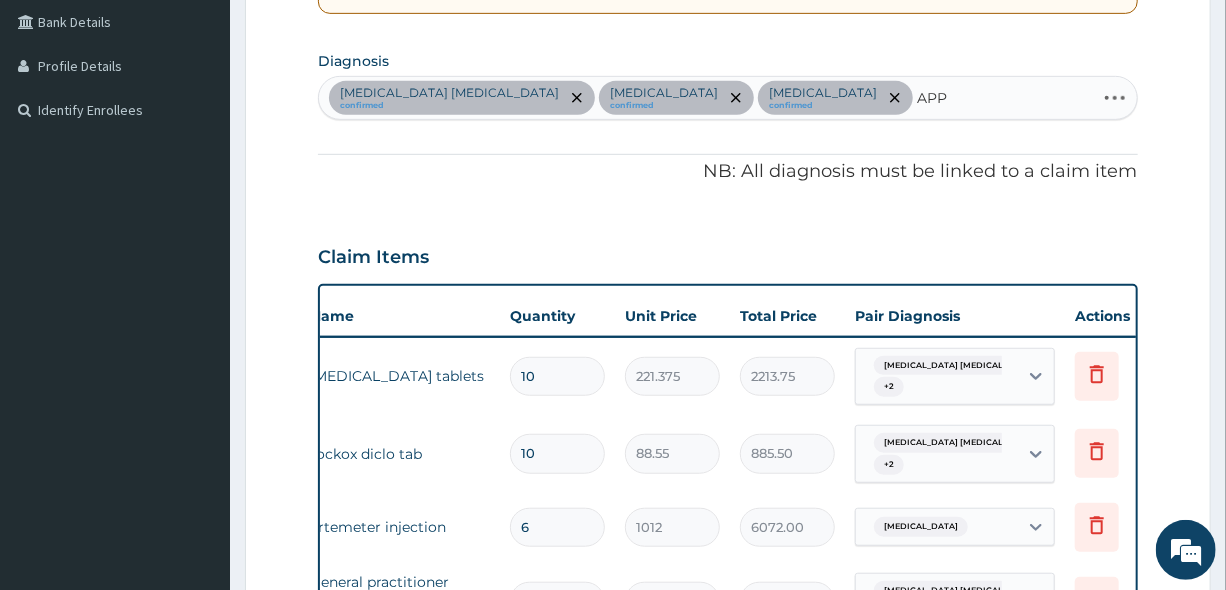 type on "APPE" 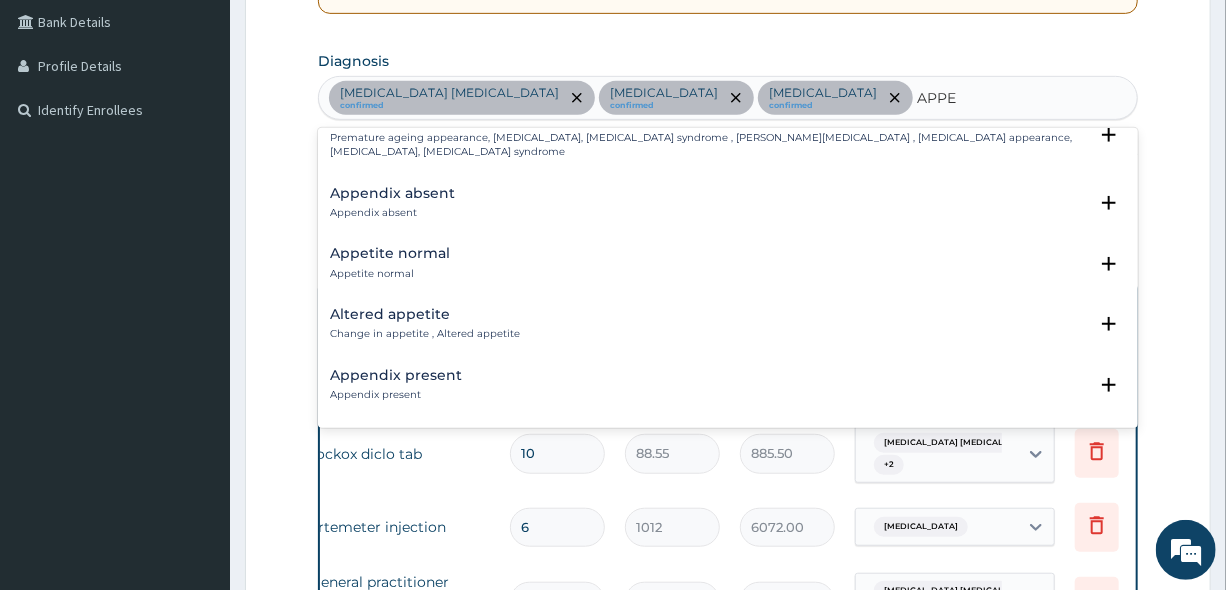 scroll, scrollTop: 363, scrollLeft: 0, axis: vertical 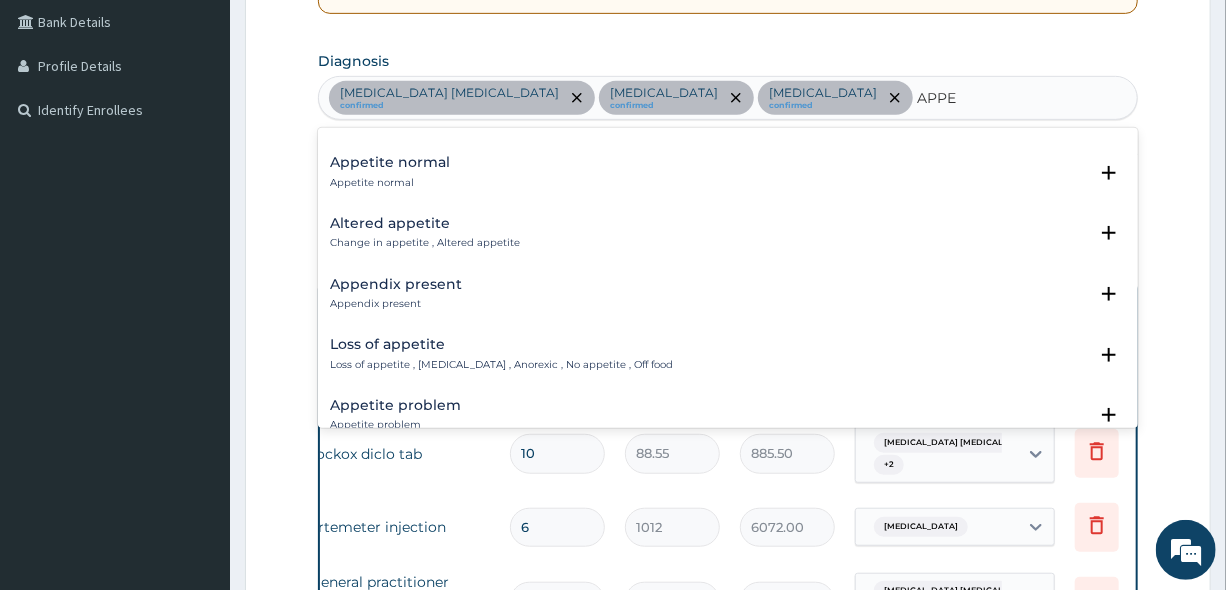 click on "Loss of appetite , Anorexia , Anorexic , No appetite , Off food" at bounding box center (501, 365) 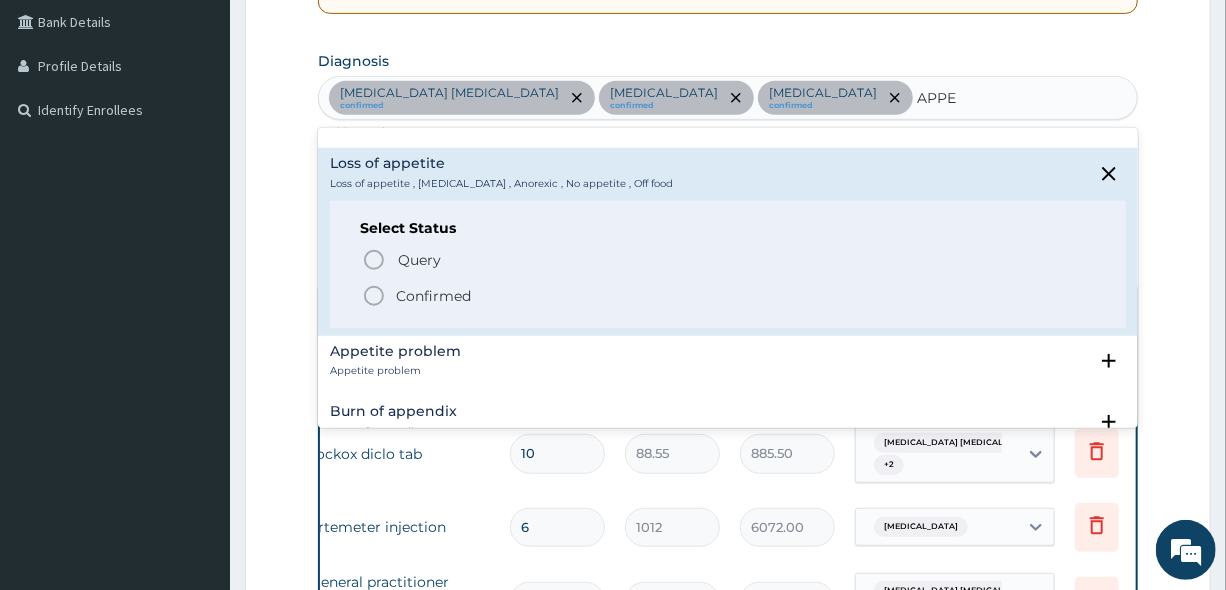 scroll, scrollTop: 545, scrollLeft: 0, axis: vertical 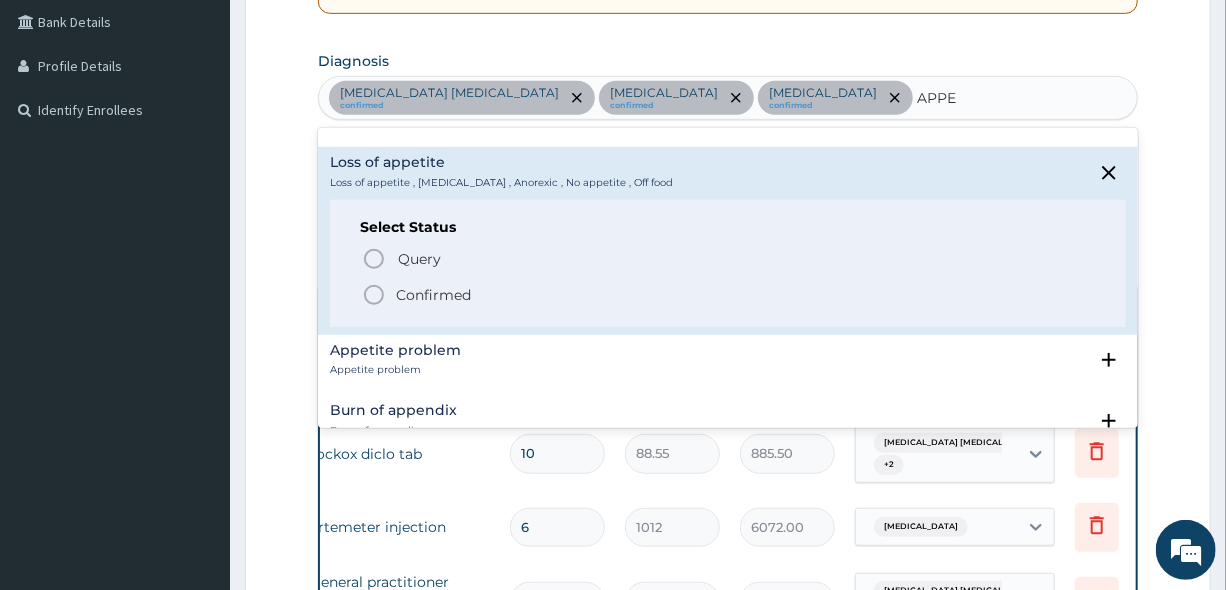click 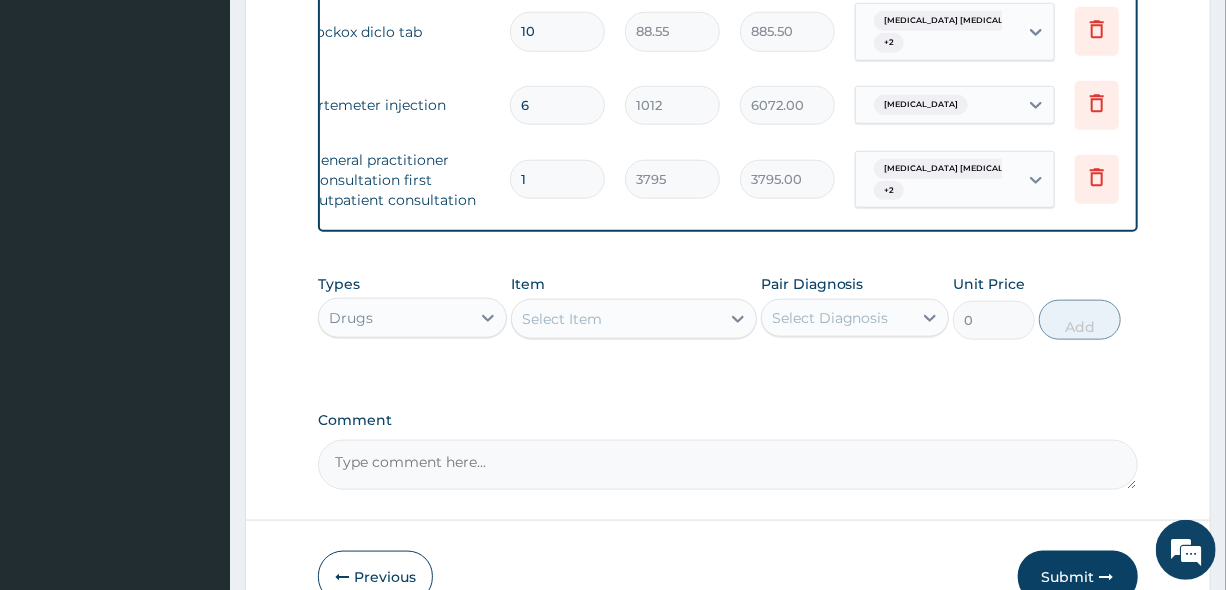 scroll, scrollTop: 915, scrollLeft: 0, axis: vertical 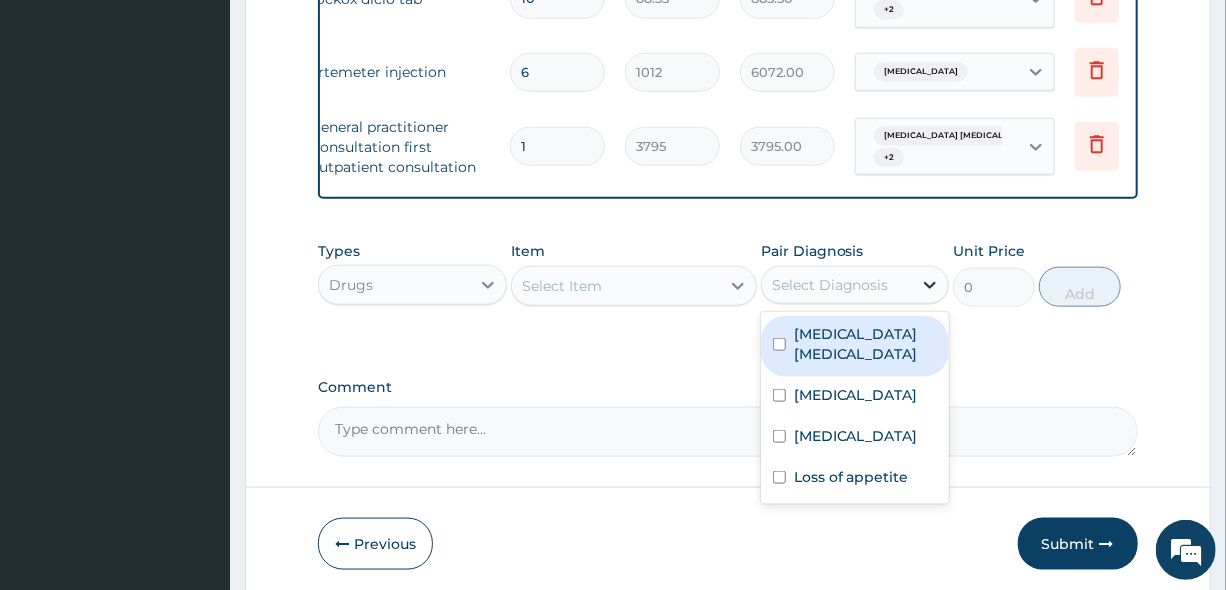 click 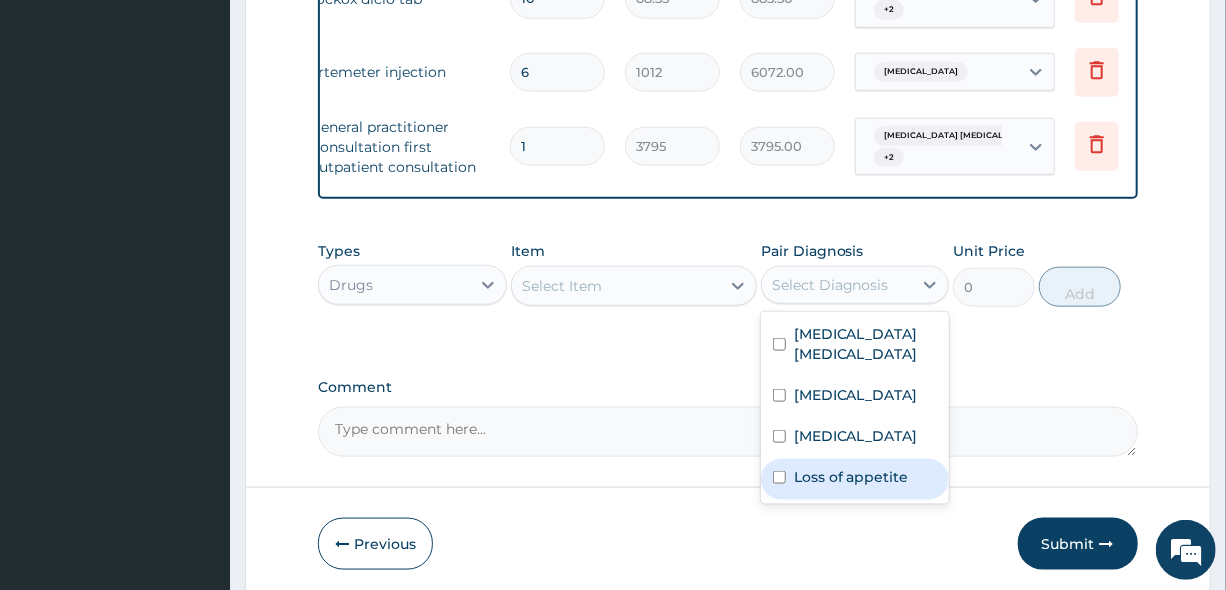 click at bounding box center [779, 477] 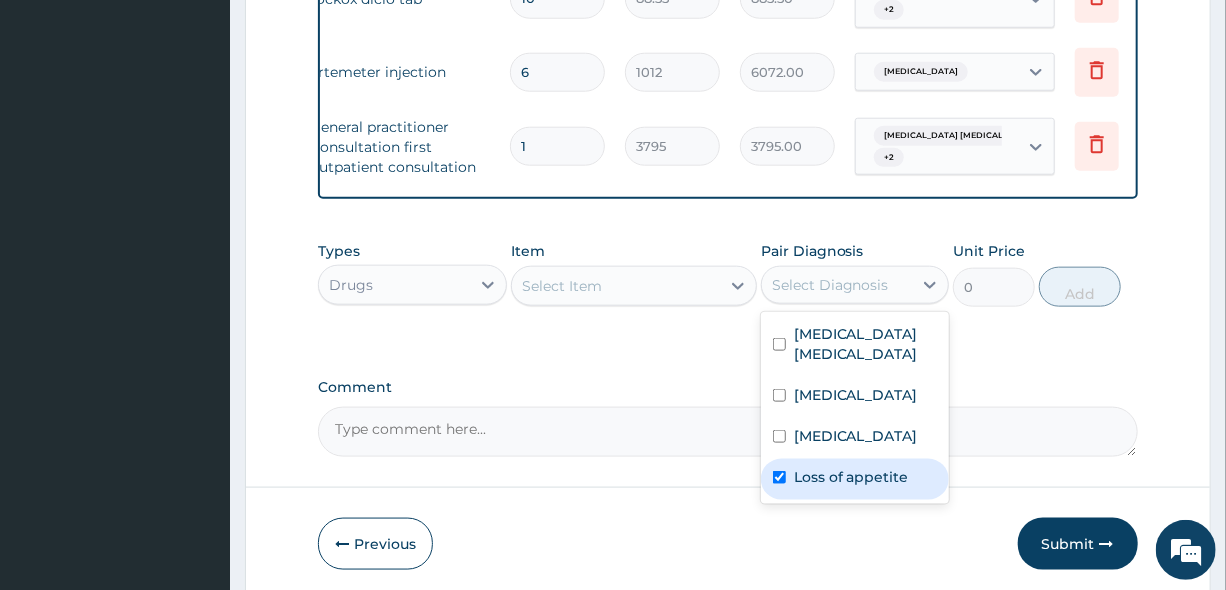 checkbox on "true" 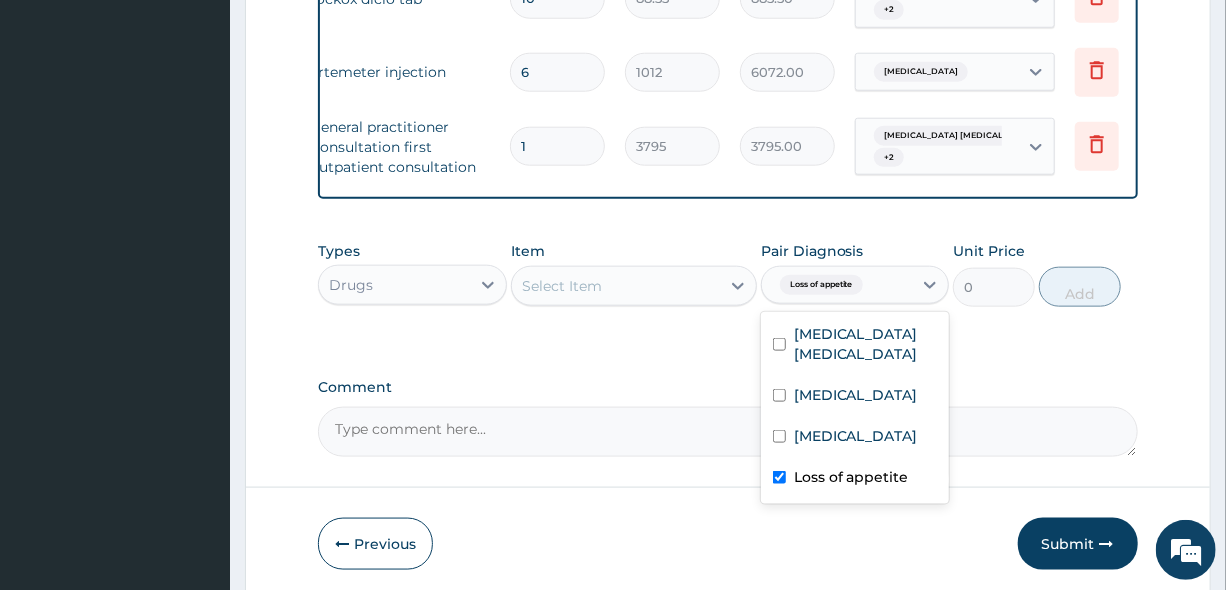 click on "Select Item" at bounding box center [562, 286] 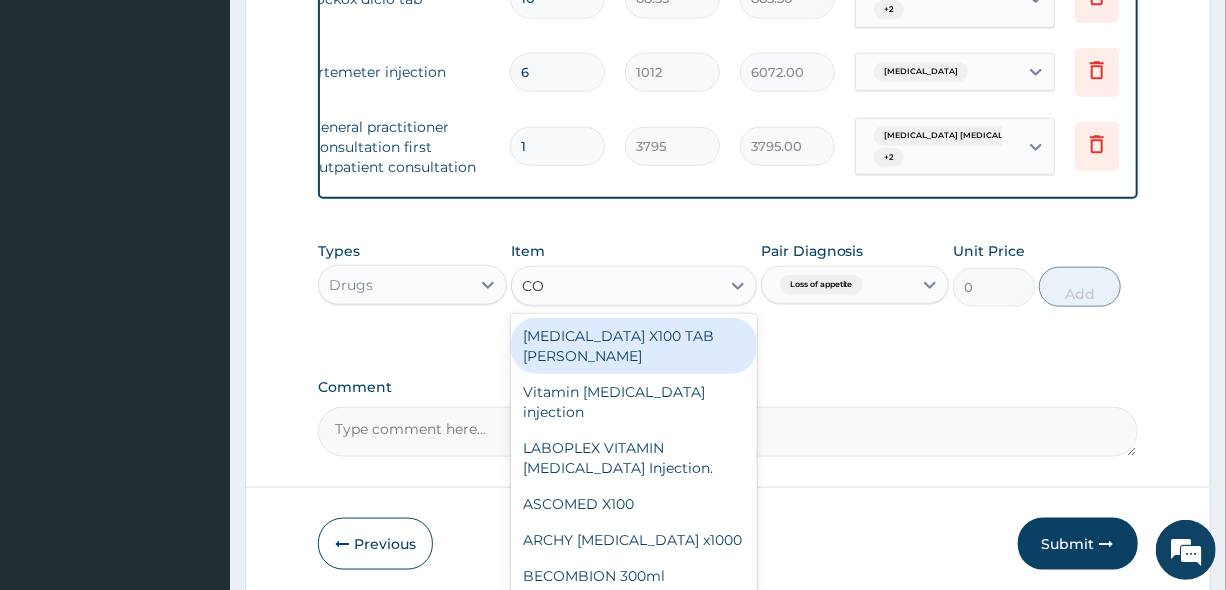type on "C" 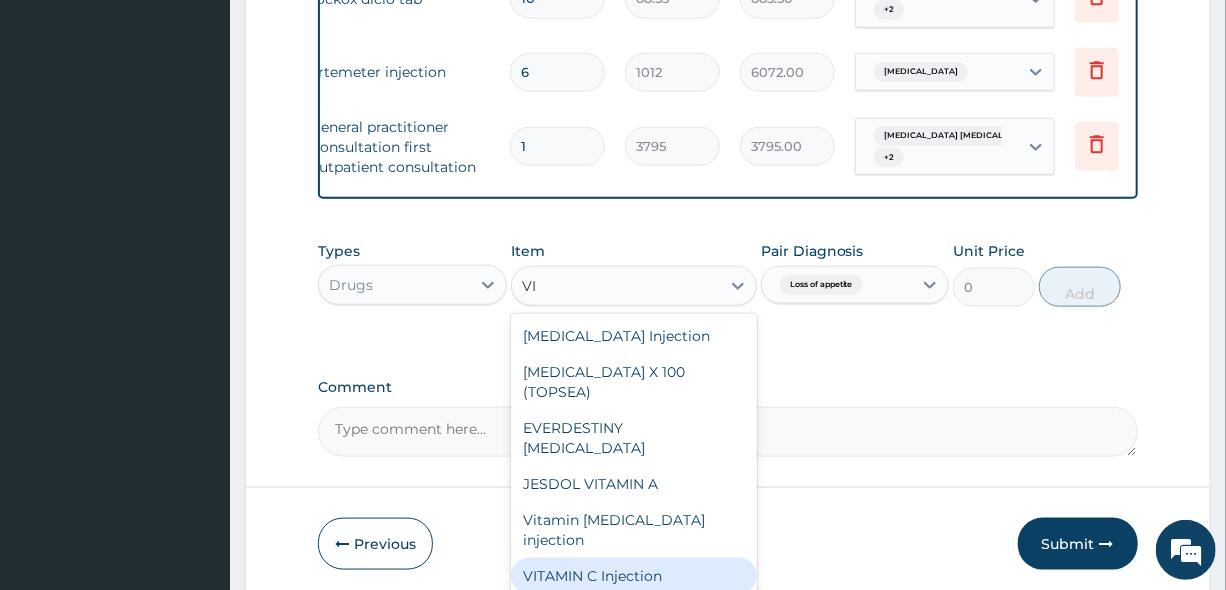 type on "V" 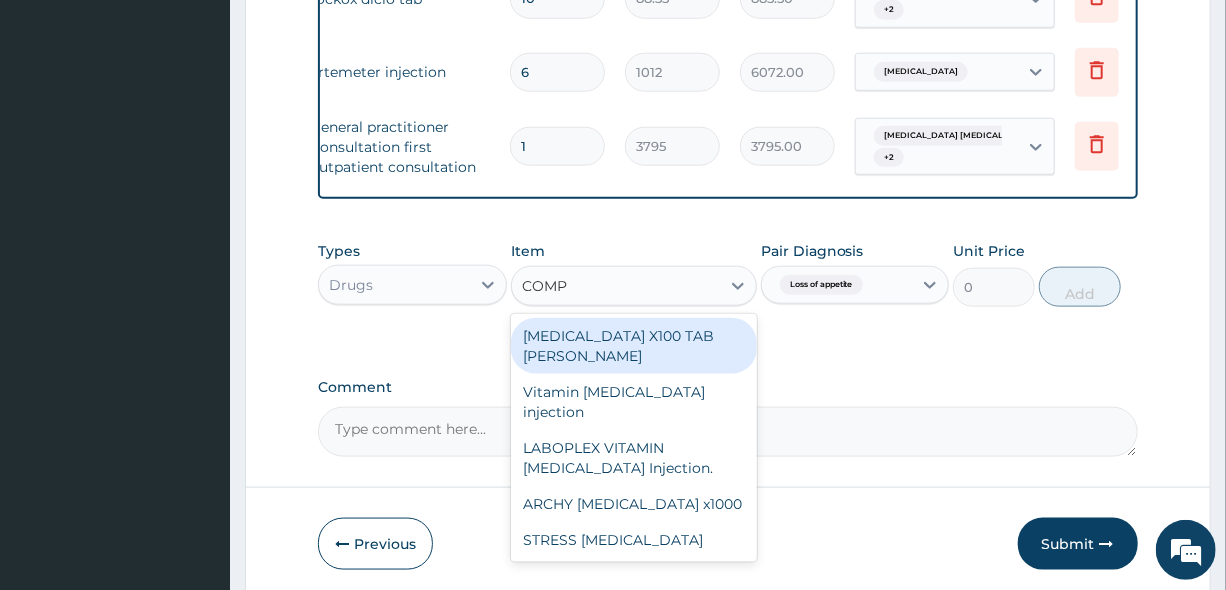 type on "COMPL" 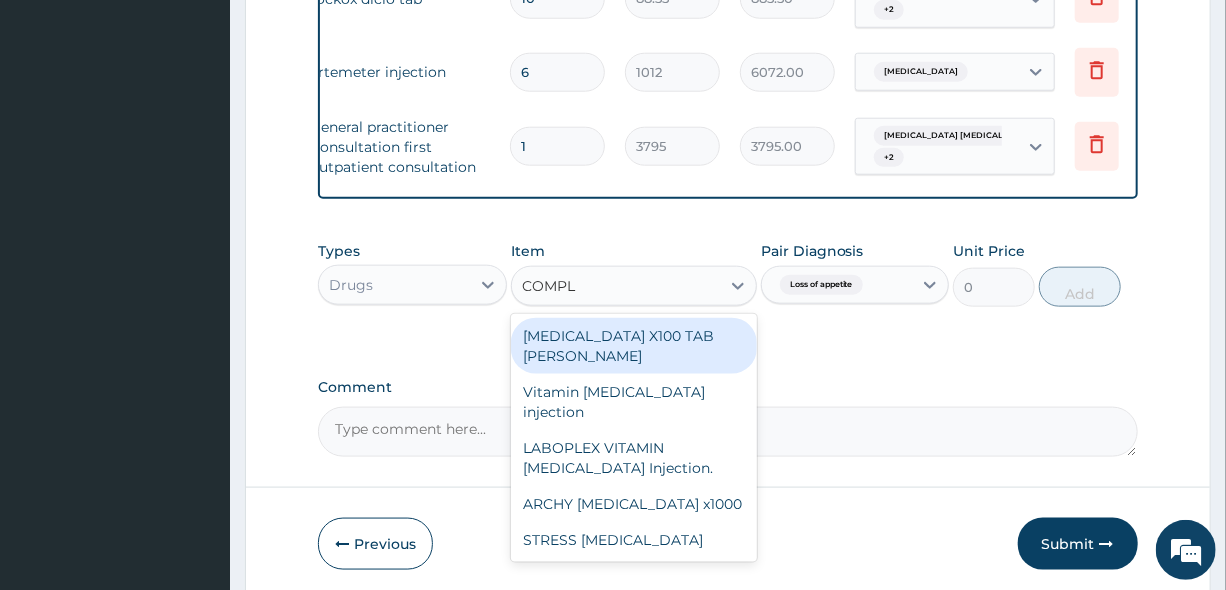 click on "B-COMPLEX X100 TAB DR MAYER" at bounding box center [634, 346] 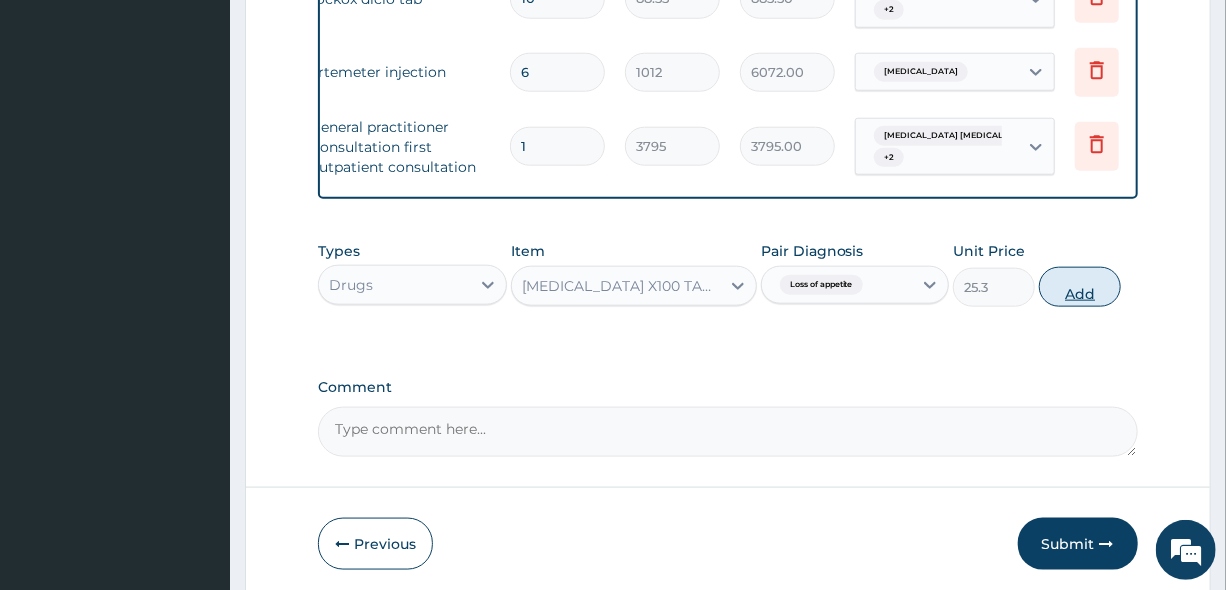 click on "Add" at bounding box center (1080, 287) 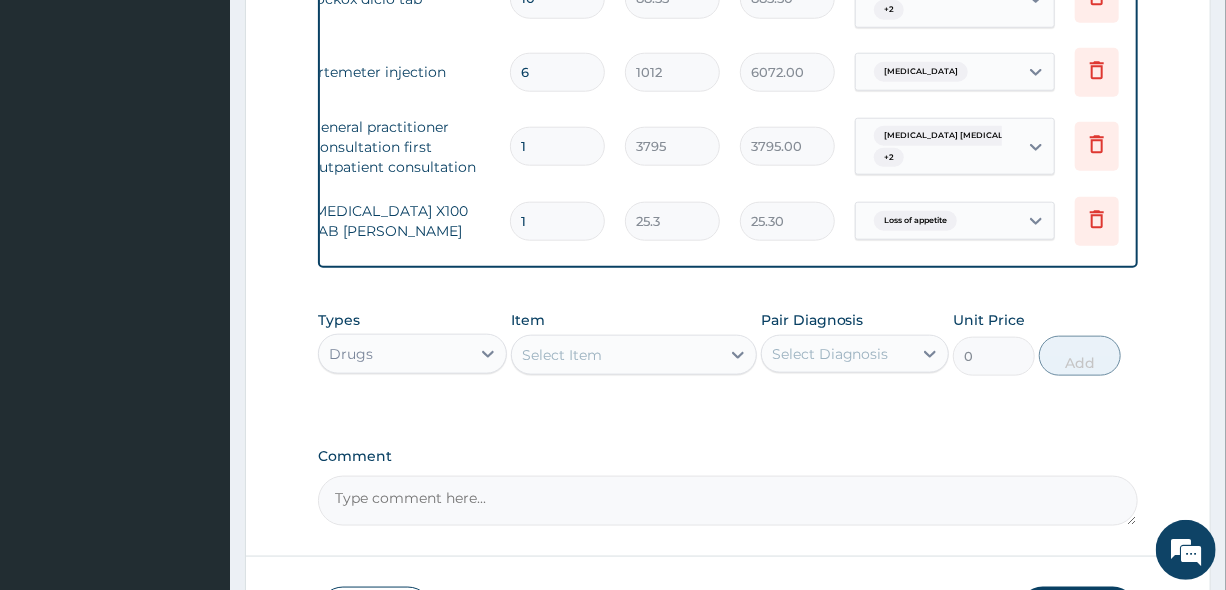 click on "1" at bounding box center (557, 221) 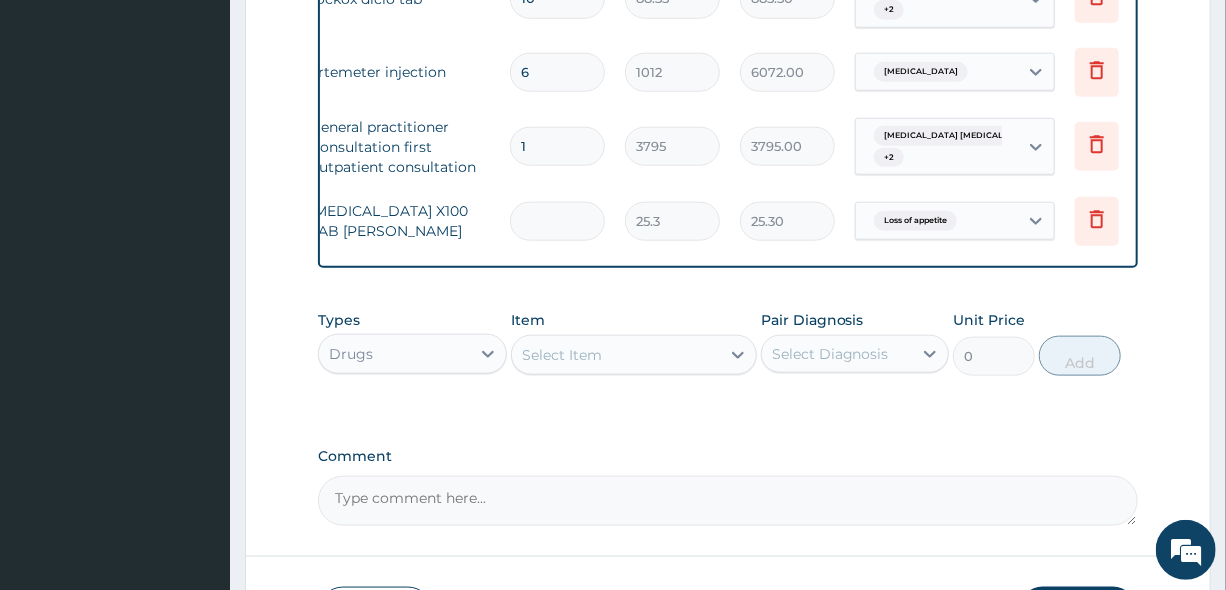 type on "0.00" 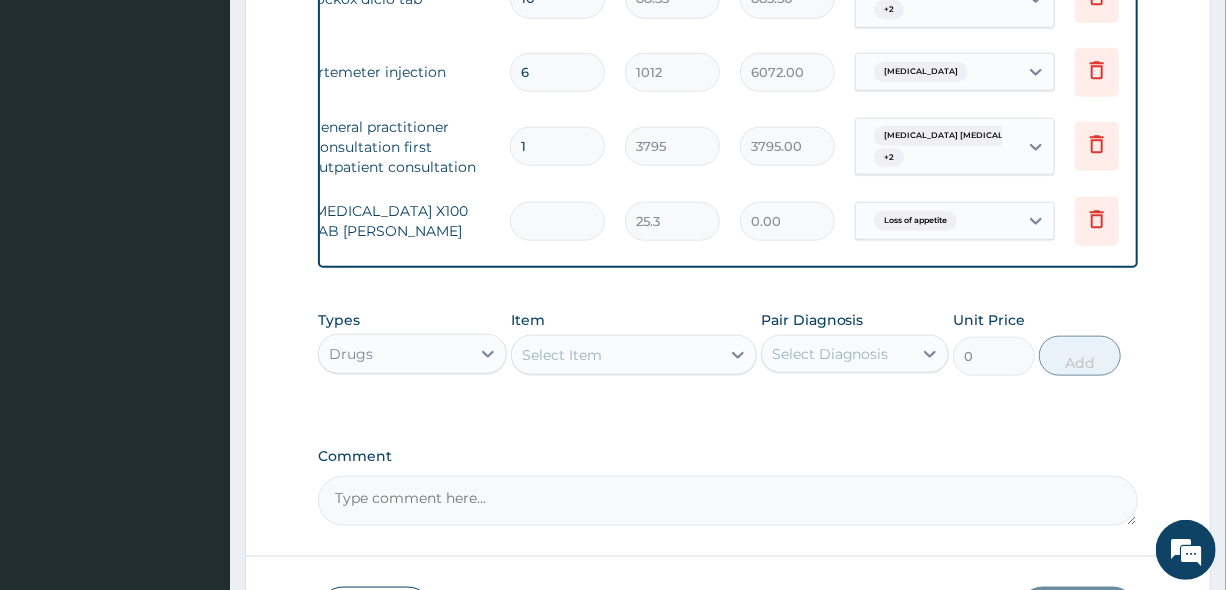 type on "3" 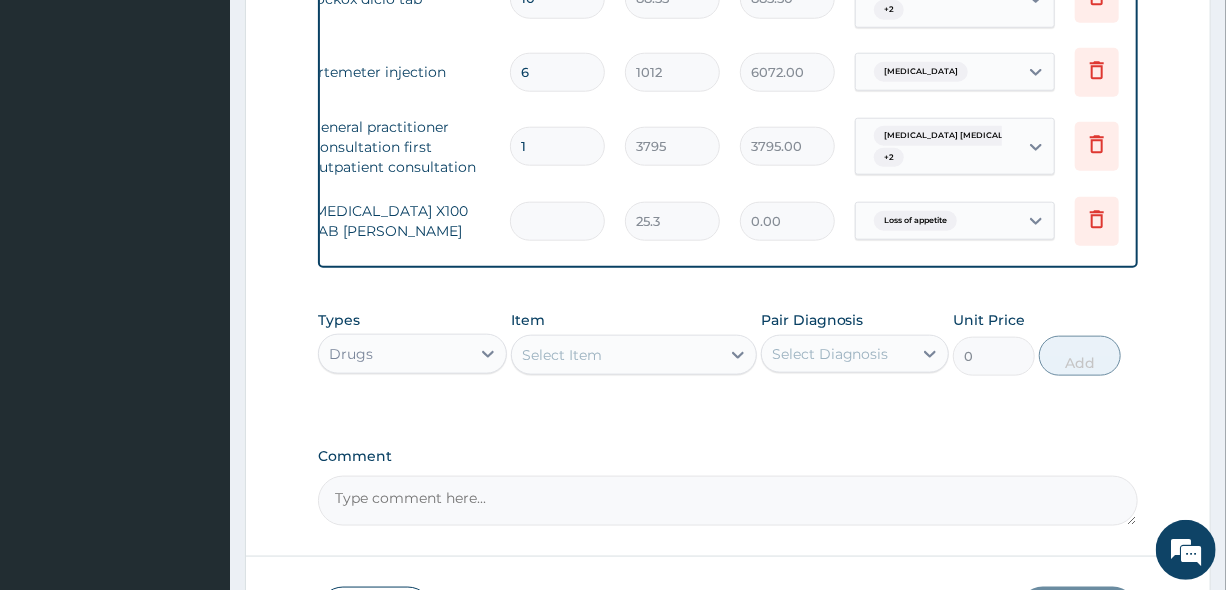 type on "75.90" 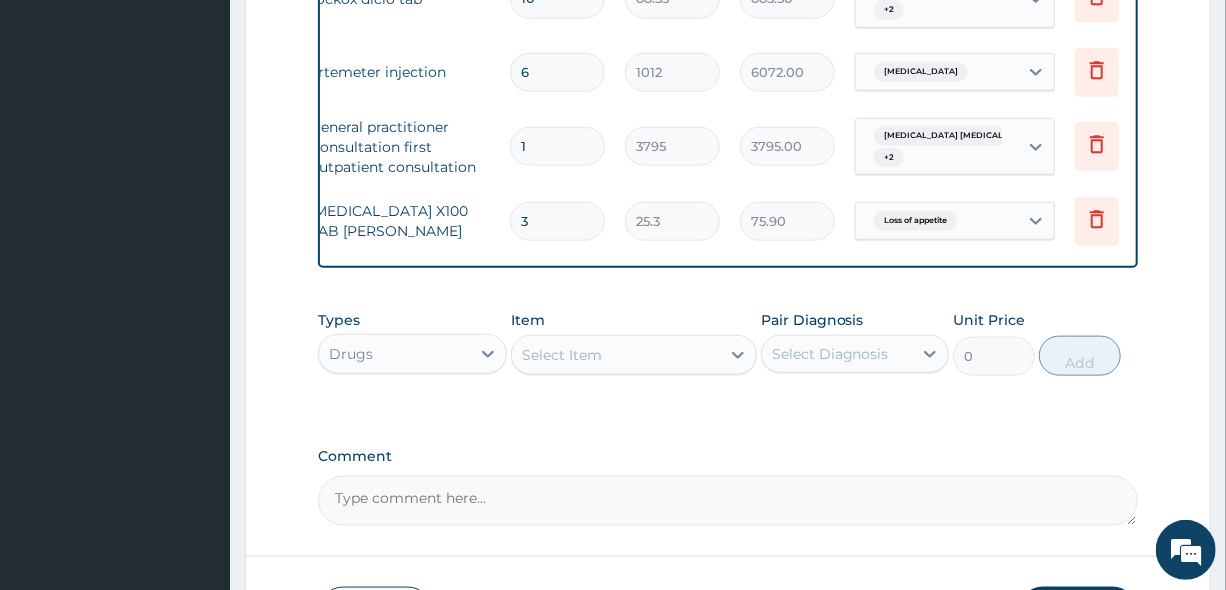 type on "30" 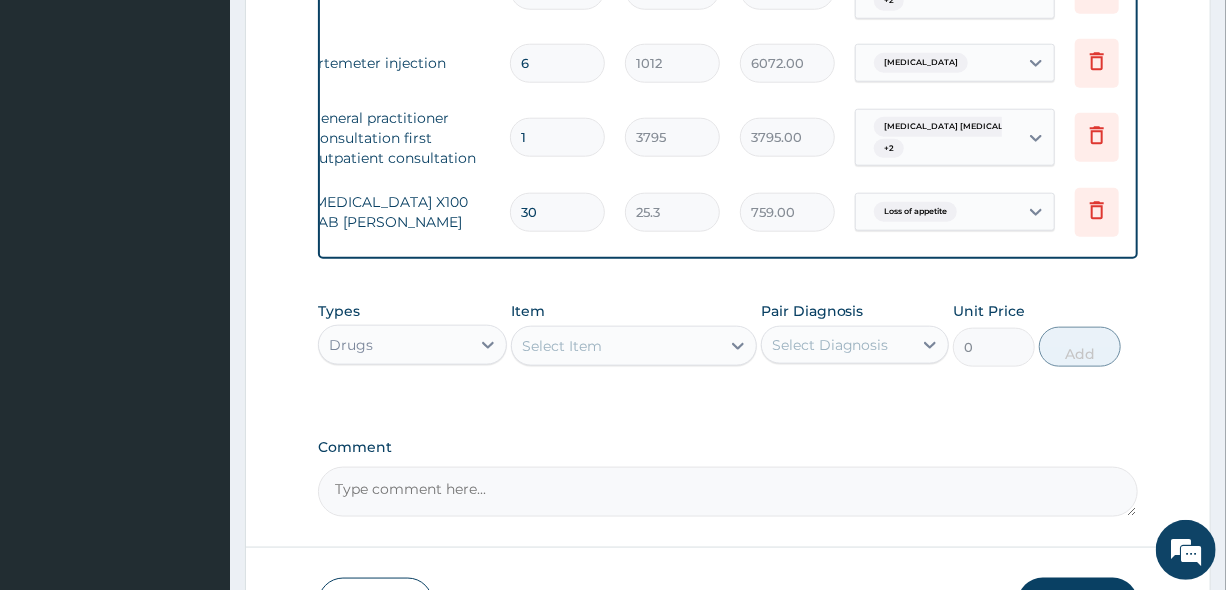 scroll, scrollTop: 1059, scrollLeft: 0, axis: vertical 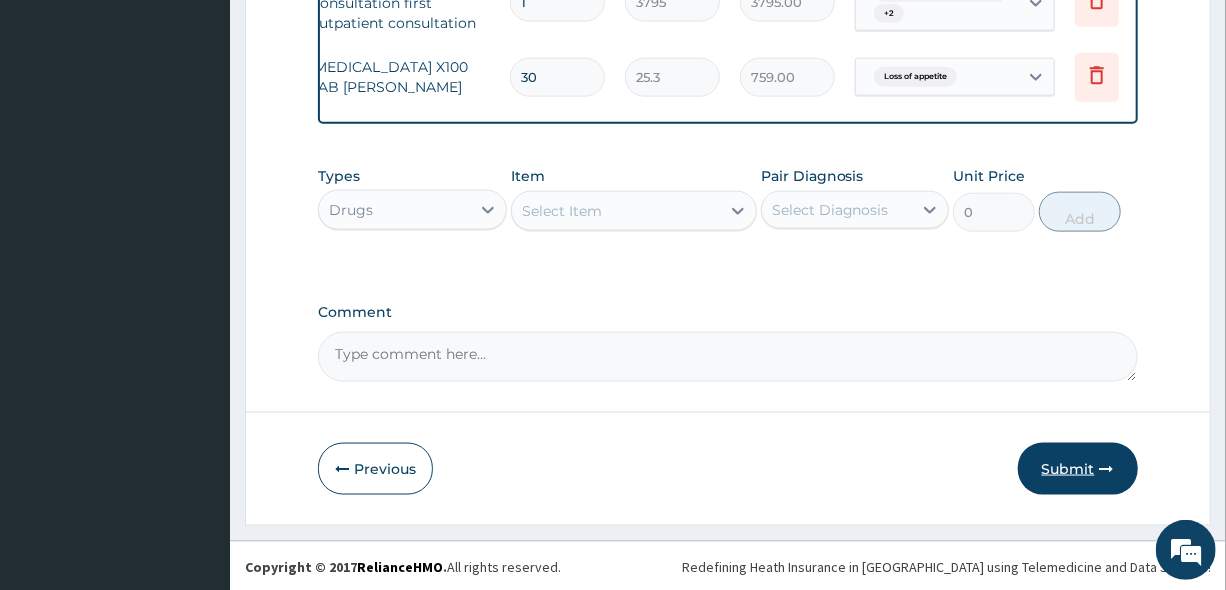 type on "30" 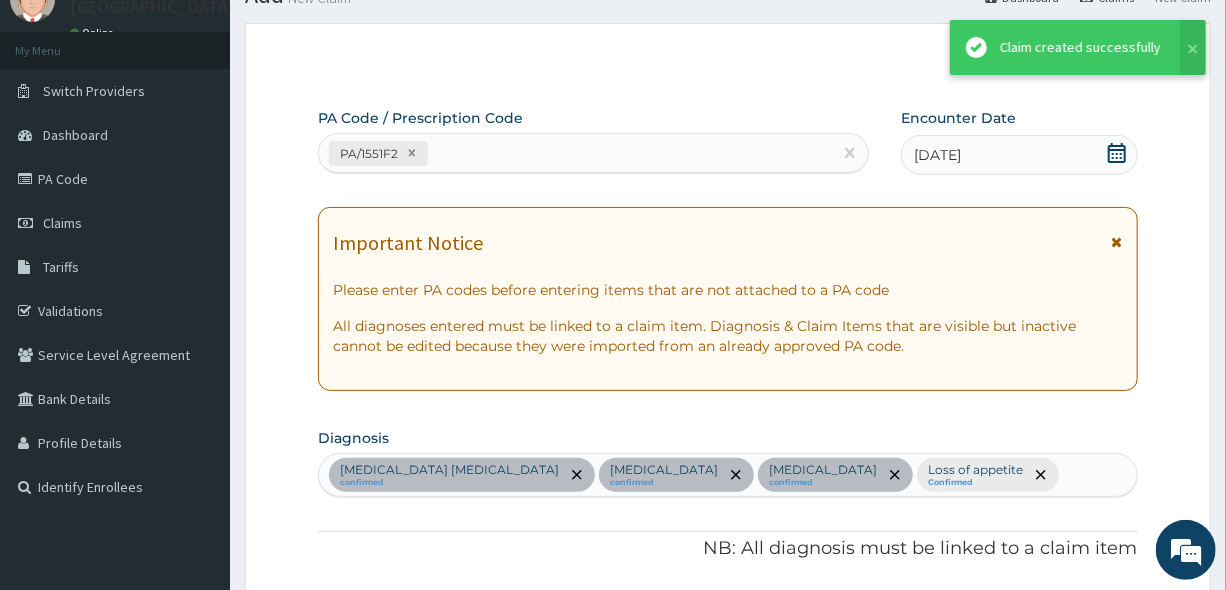 scroll, scrollTop: 1059, scrollLeft: 0, axis: vertical 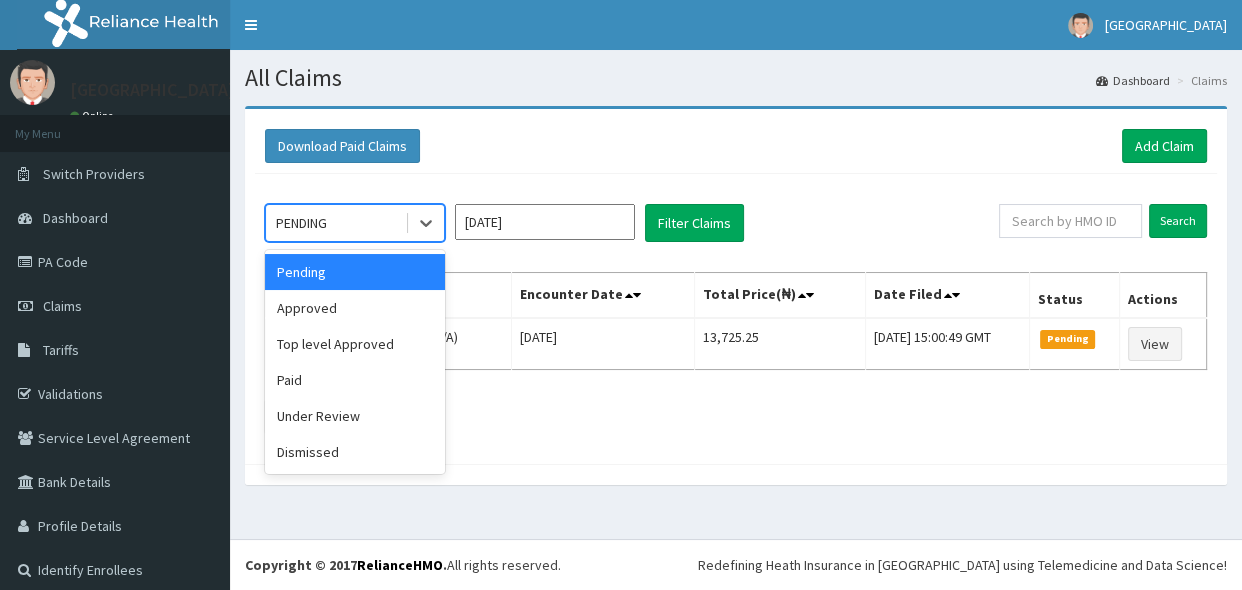 click on "PENDING" at bounding box center (301, 223) 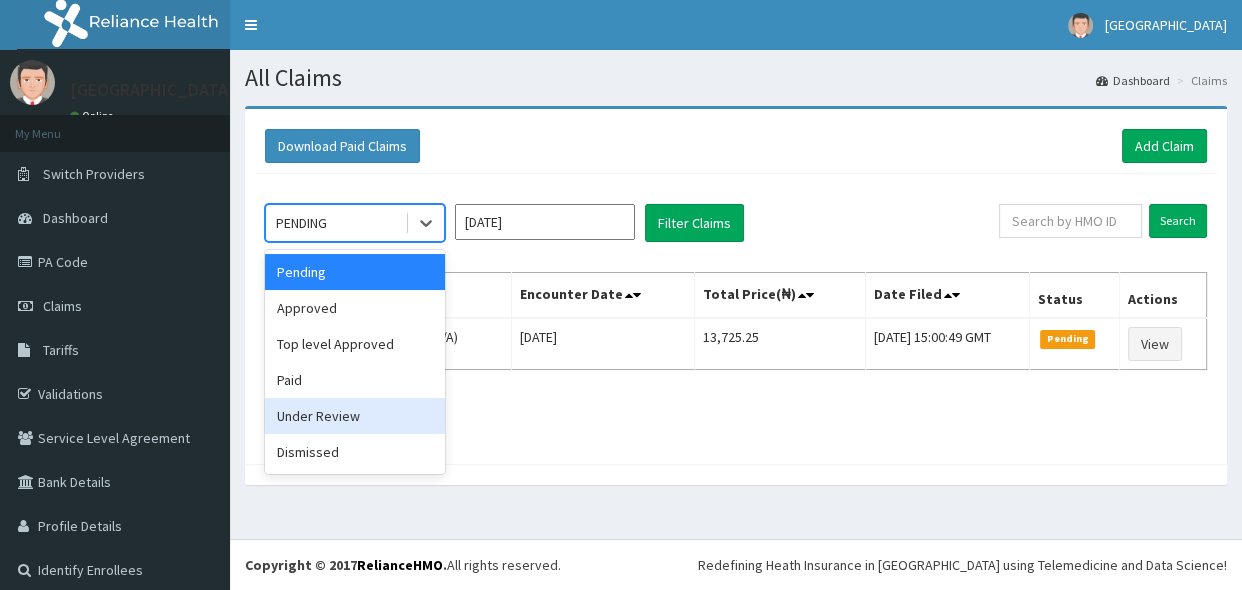 click on "Under Review" at bounding box center (355, 416) 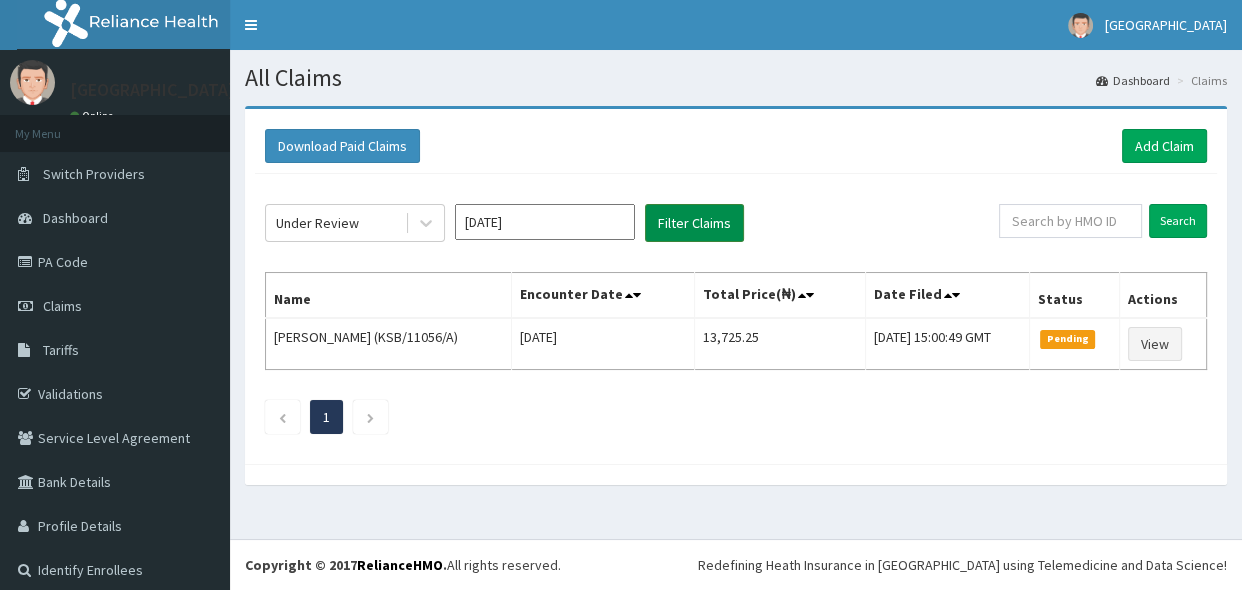 click on "Filter Claims" at bounding box center (694, 223) 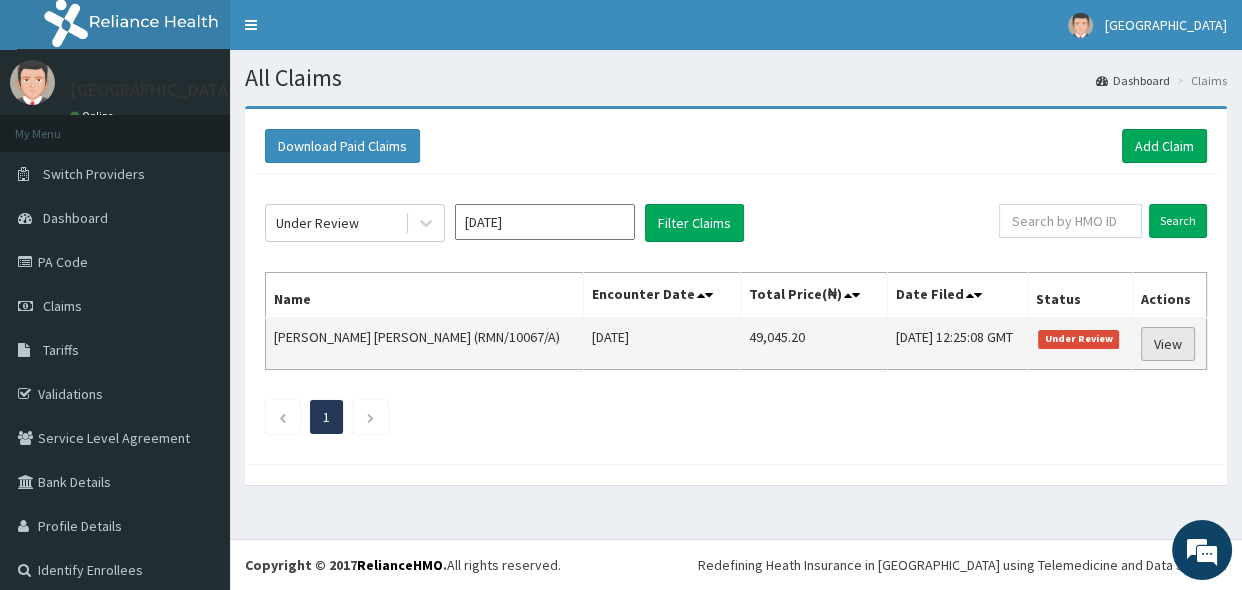 click on "View" at bounding box center (1168, 344) 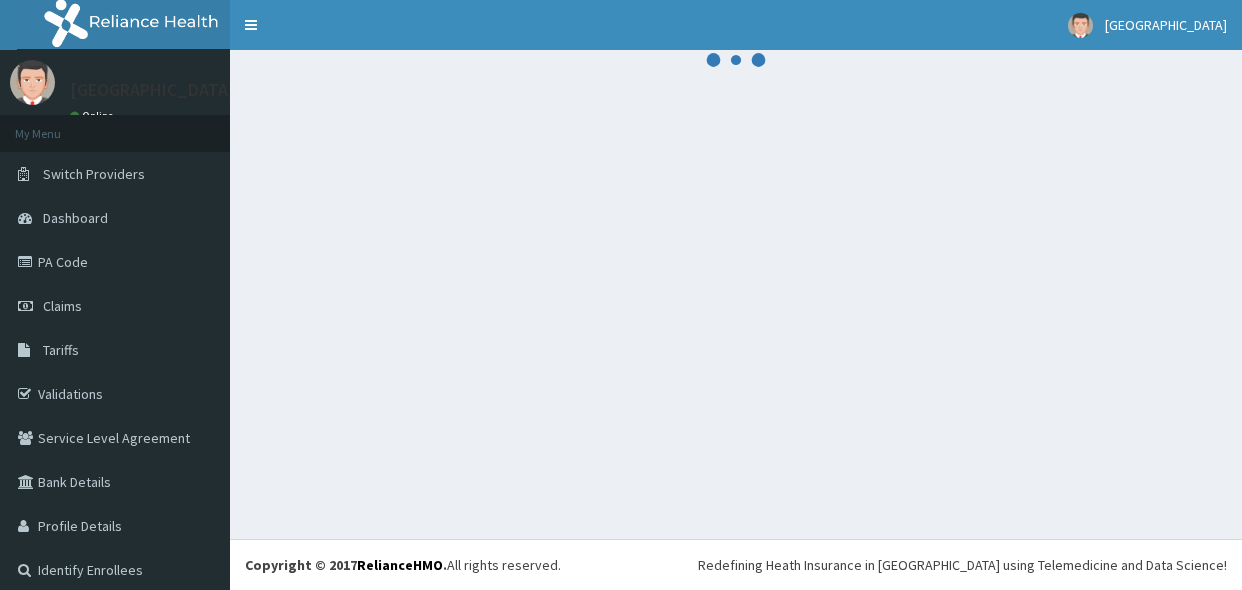 scroll, scrollTop: 0, scrollLeft: 0, axis: both 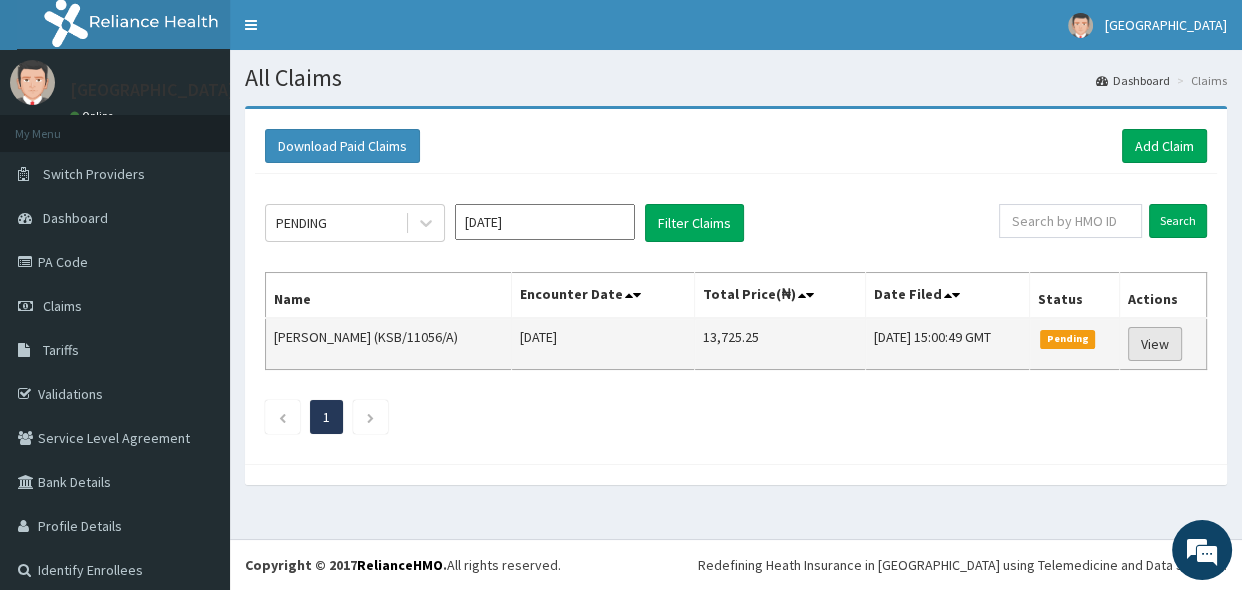 click on "View" at bounding box center (1155, 344) 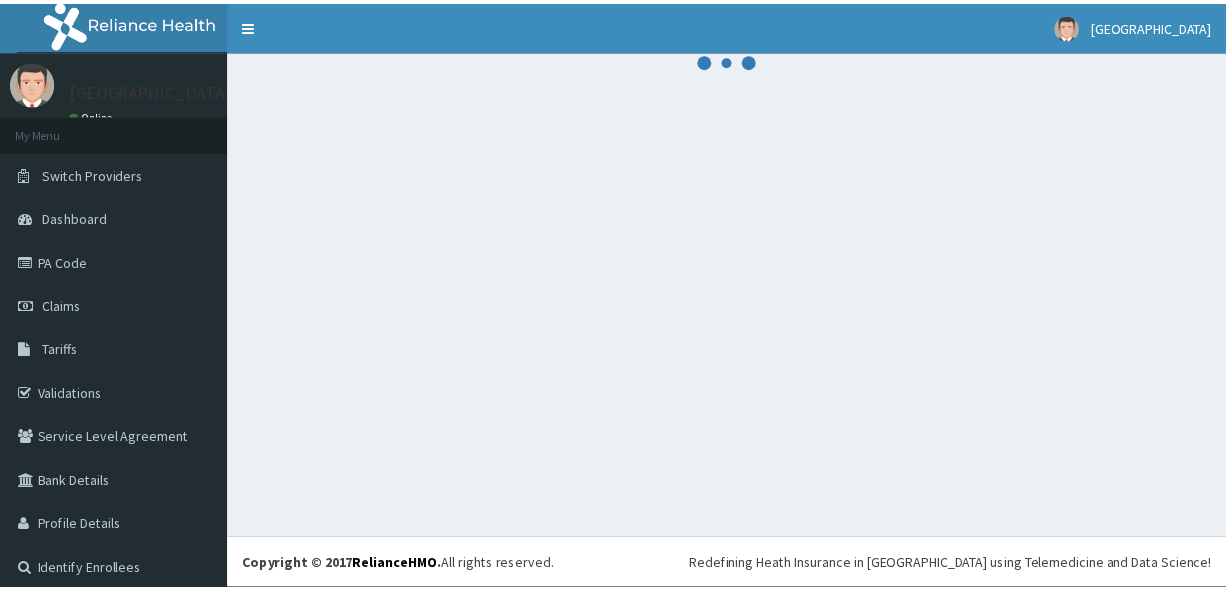 scroll, scrollTop: 0, scrollLeft: 0, axis: both 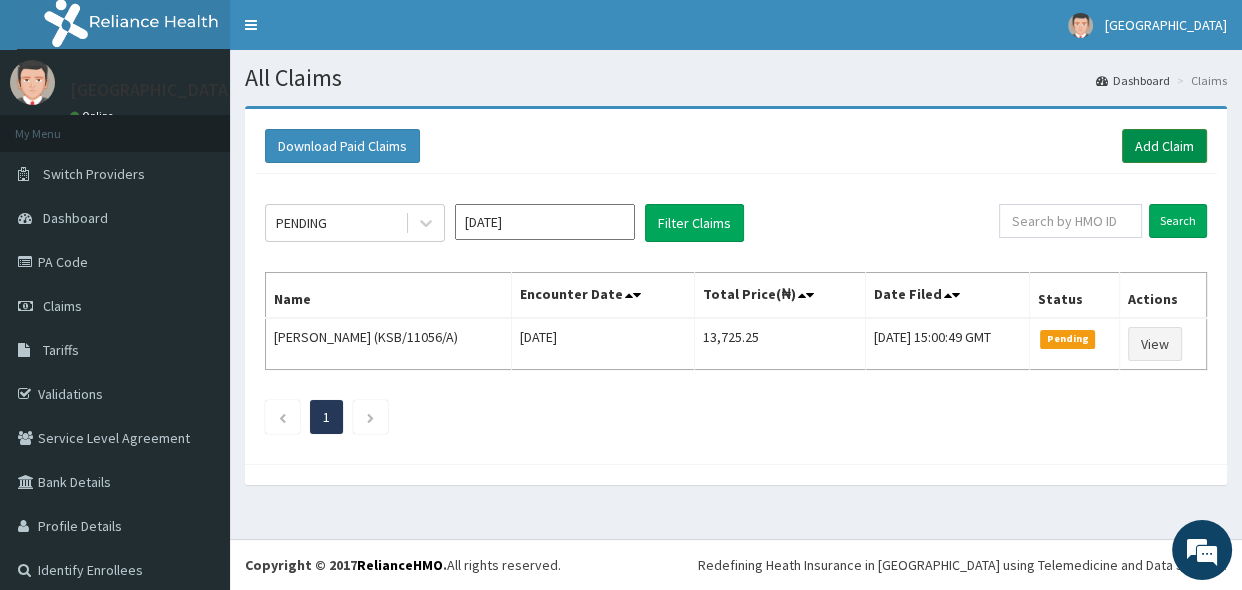 click on "Add Claim" at bounding box center (1164, 146) 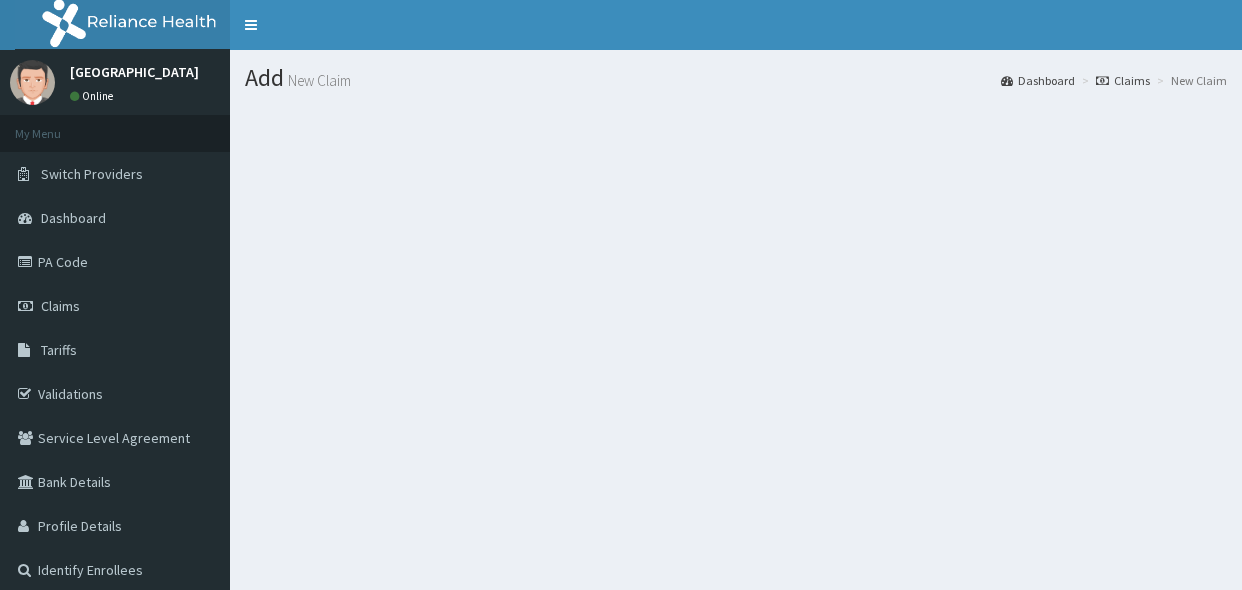 scroll, scrollTop: 0, scrollLeft: 0, axis: both 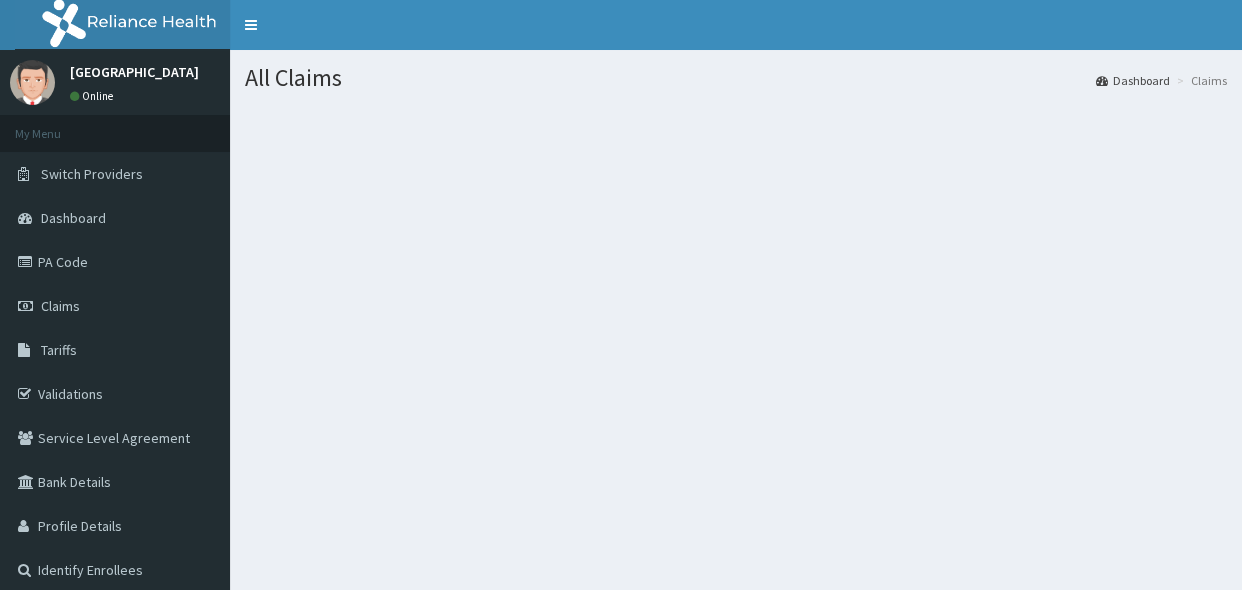 click on "Claims" at bounding box center [115, 306] 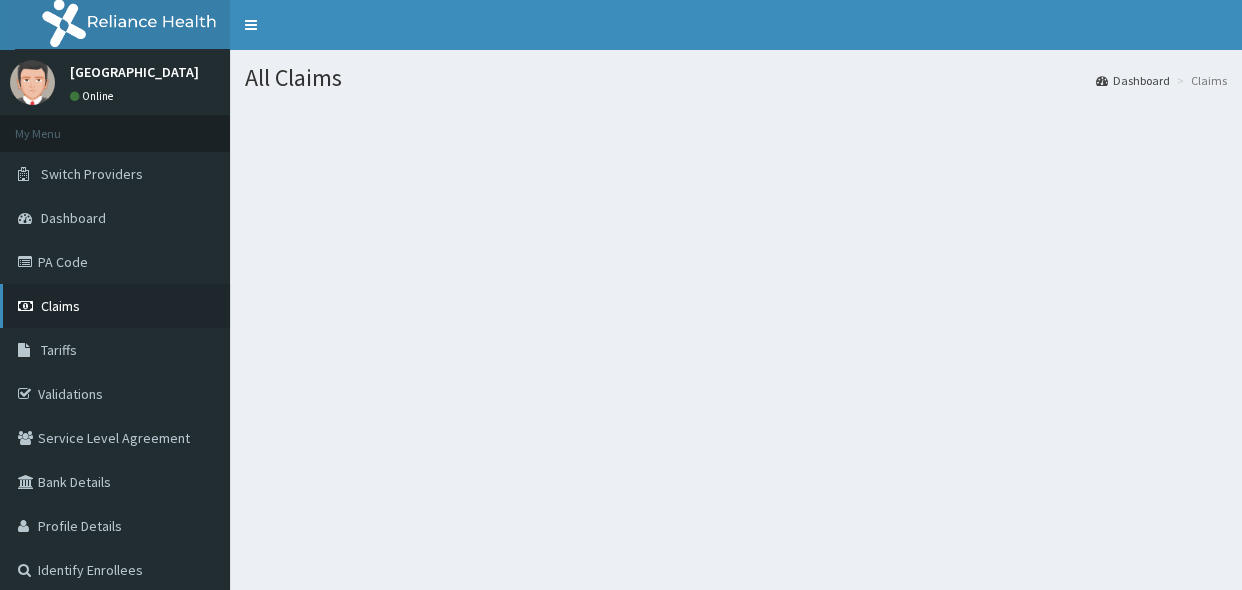 scroll, scrollTop: 0, scrollLeft: 0, axis: both 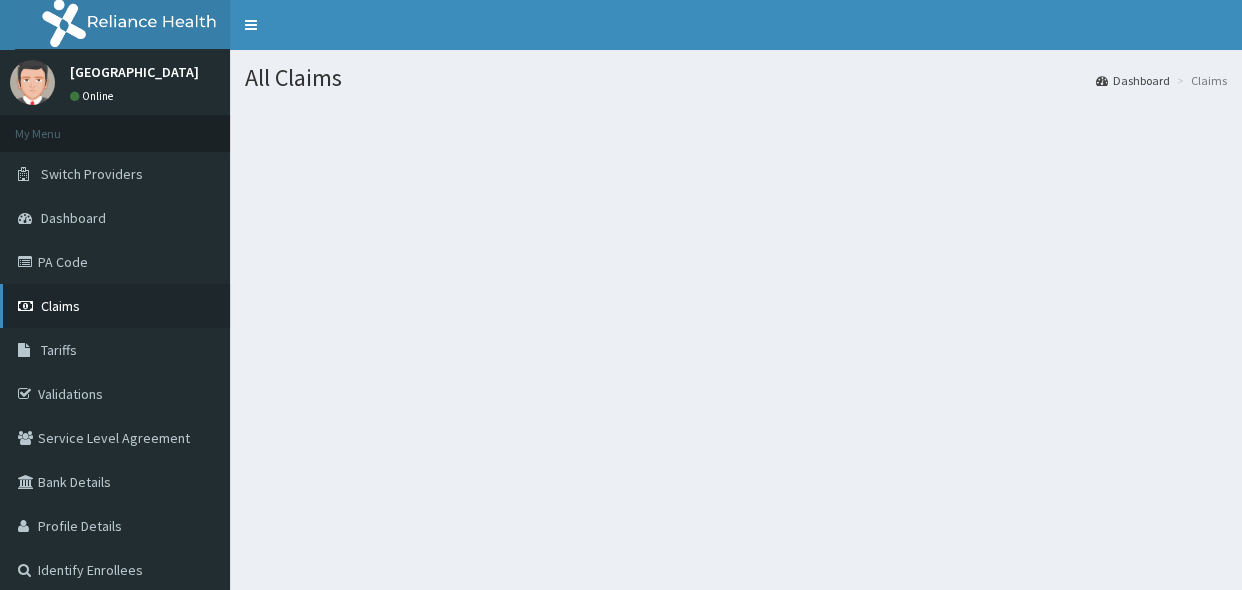 click on "Claims" at bounding box center [115, 306] 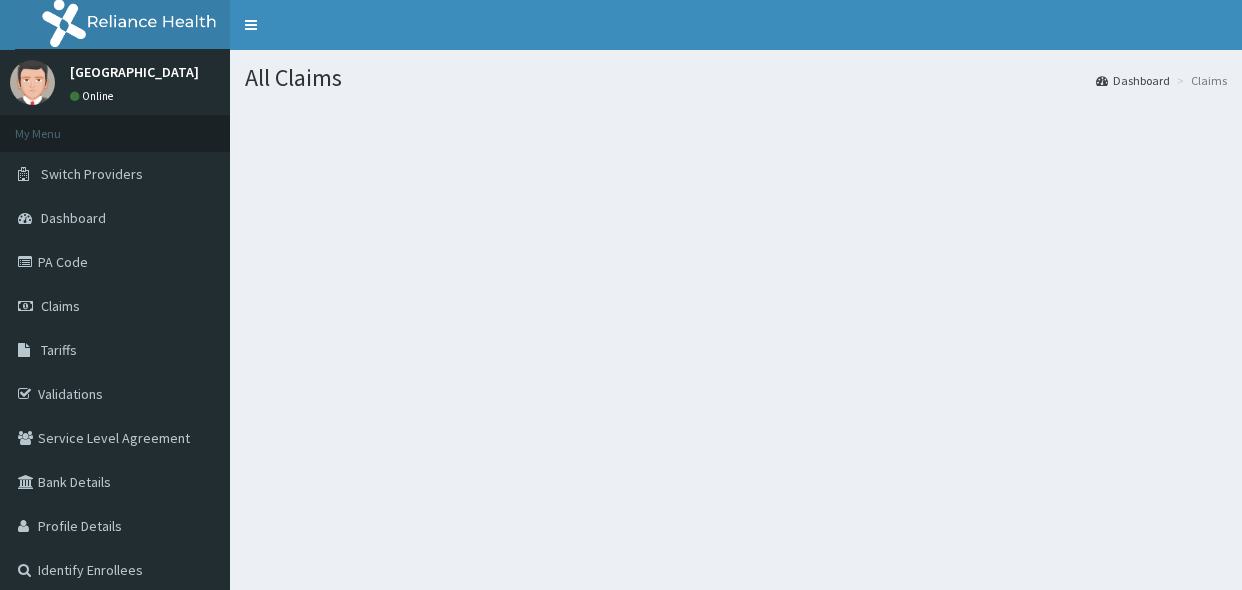 scroll, scrollTop: 0, scrollLeft: 0, axis: both 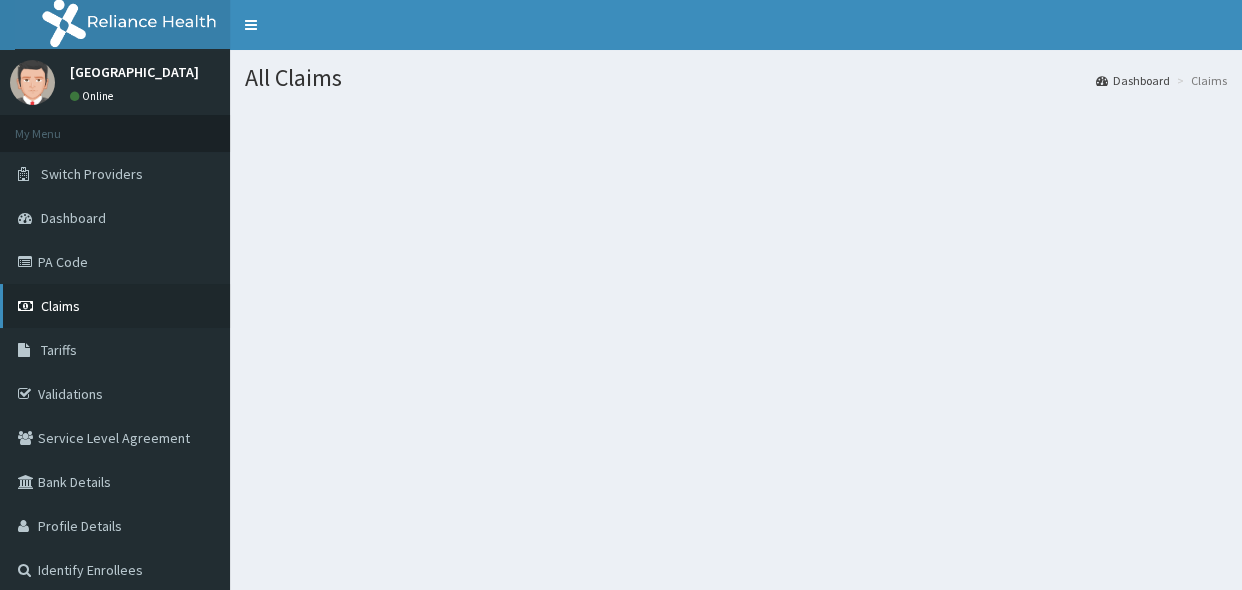 click on "Claims" at bounding box center (115, 306) 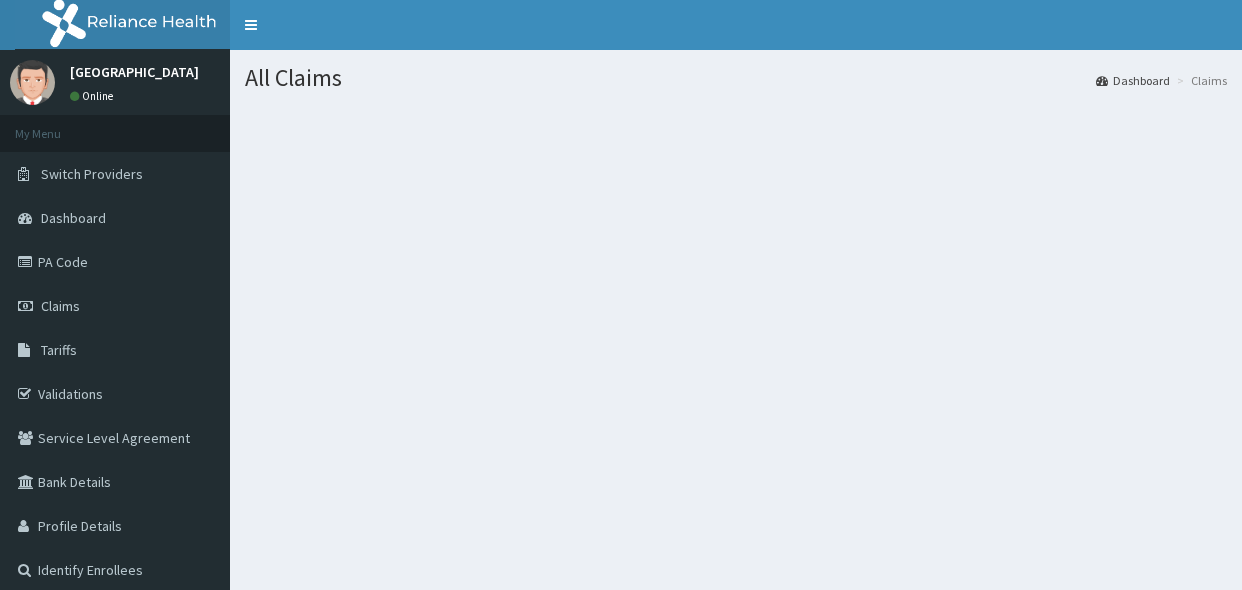 scroll, scrollTop: 0, scrollLeft: 0, axis: both 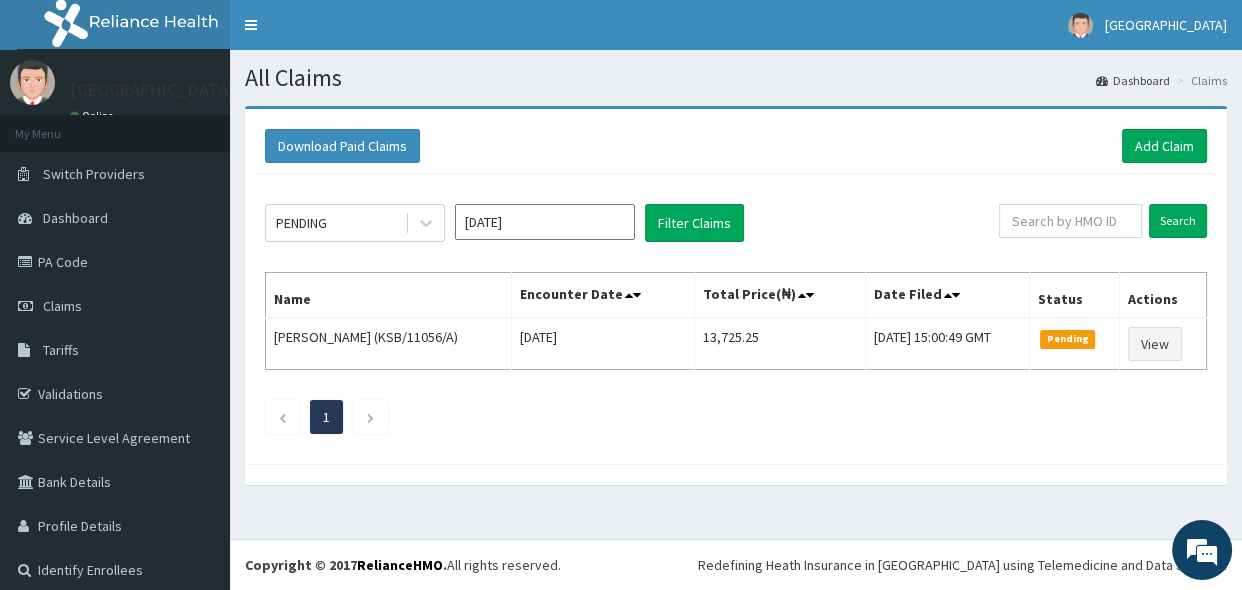 click on "PENDING Jul 2025 Filter Claims Search Name Encounter Date Total Price(₦) Date Filed Status Actions Morris Ukaga (KSB/11056/A) Mon Jul 07 2025 13,725.25 Thu, 10 Jul 2025 15:00:49 GMT Pending View 1" 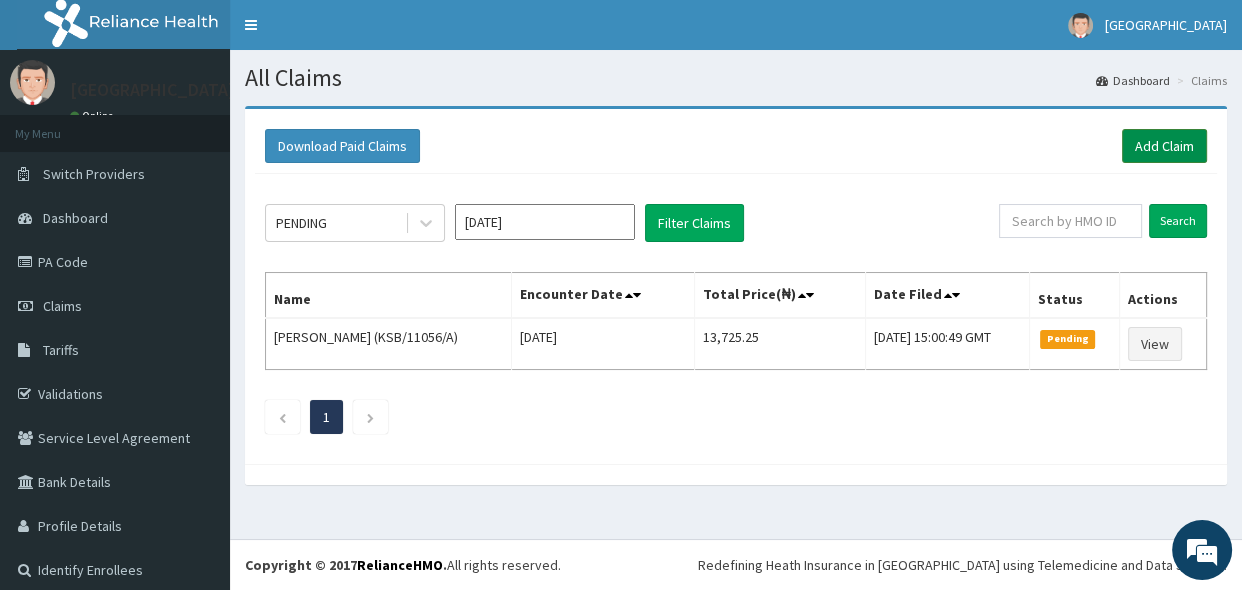 click on "Add Claim" at bounding box center (1164, 146) 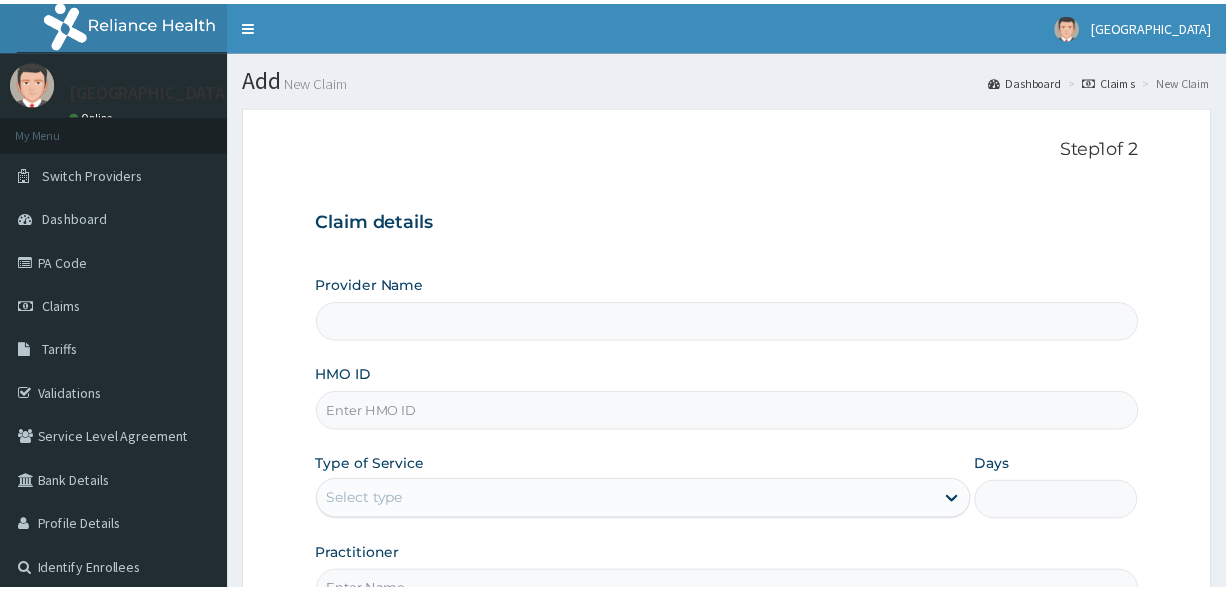 scroll, scrollTop: 0, scrollLeft: 0, axis: both 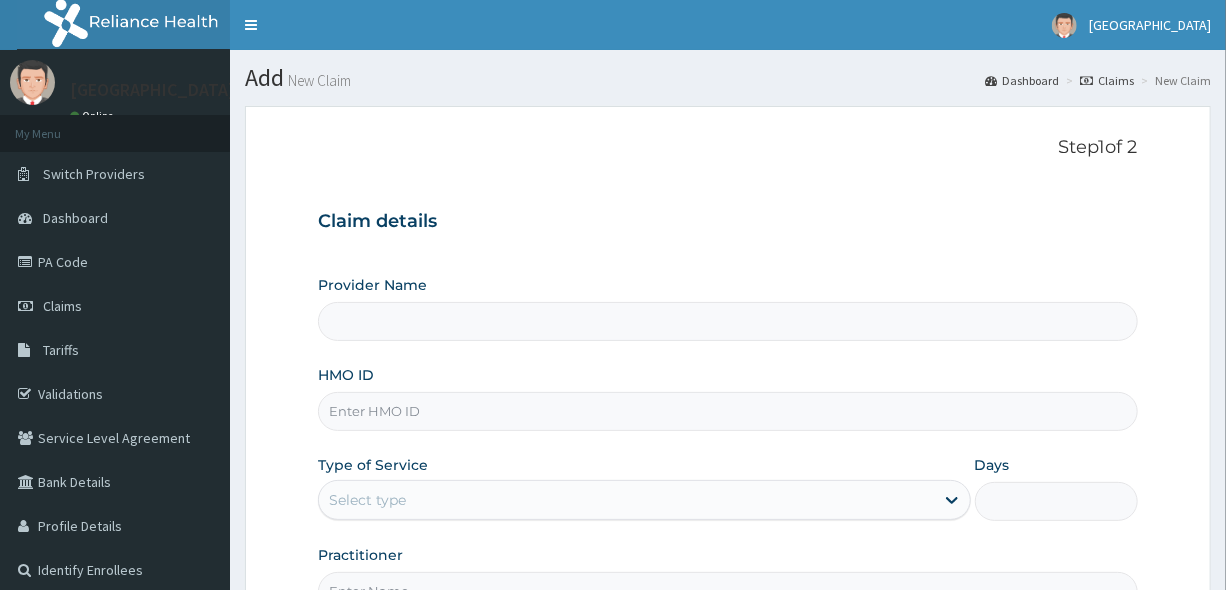 click on "HMO ID" at bounding box center (727, 411) 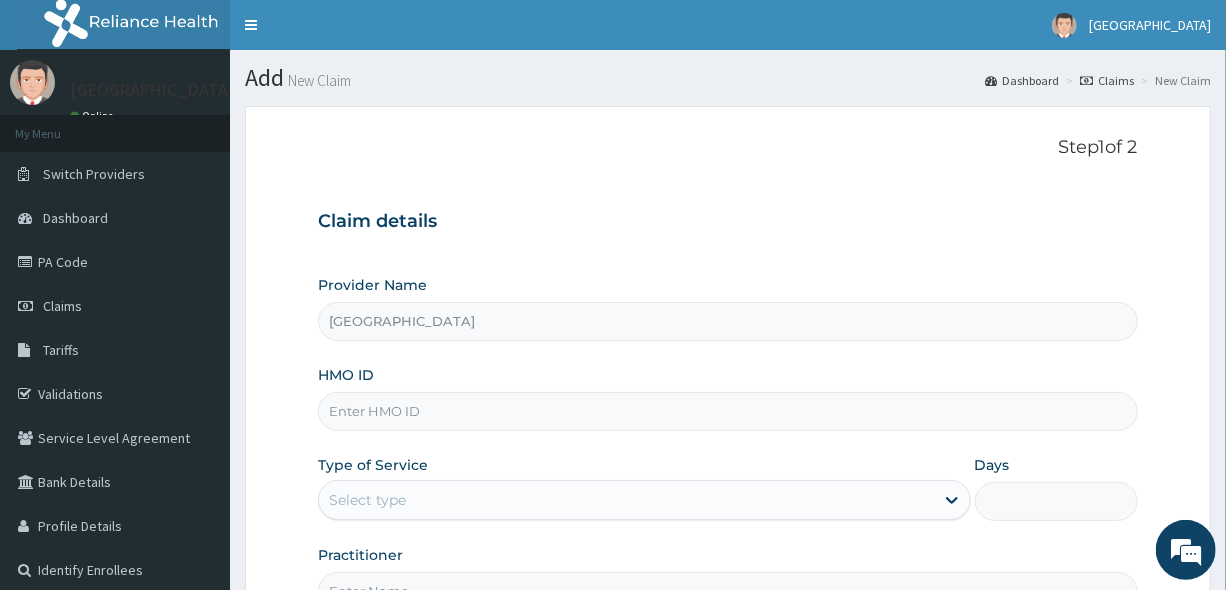click on "HMO ID" at bounding box center [727, 411] 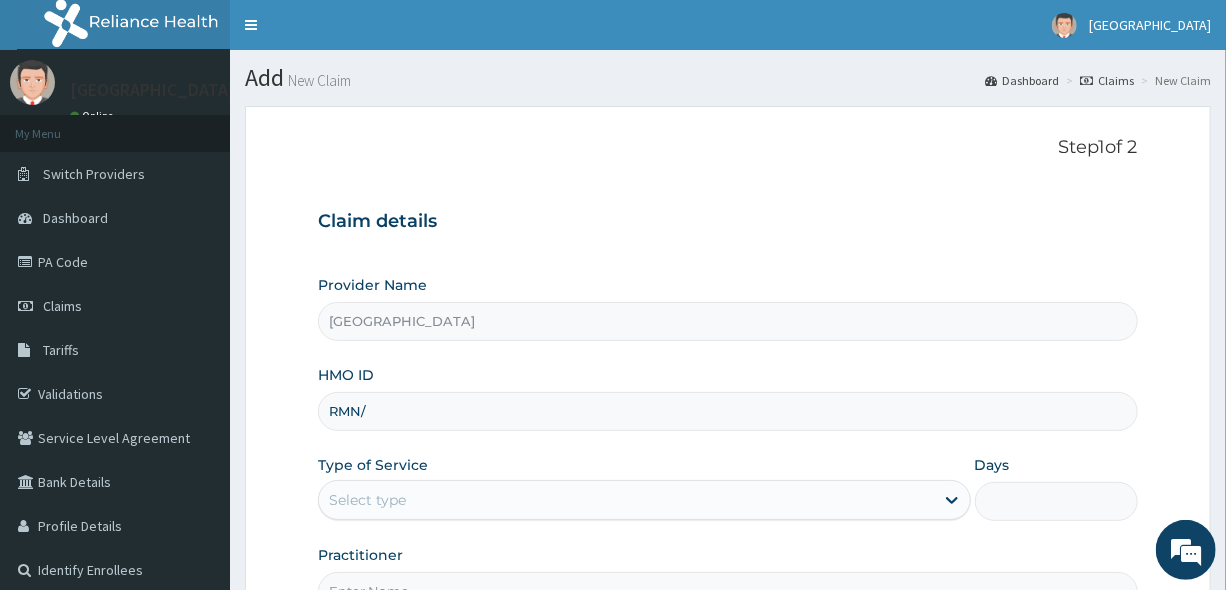 scroll, scrollTop: 0, scrollLeft: 0, axis: both 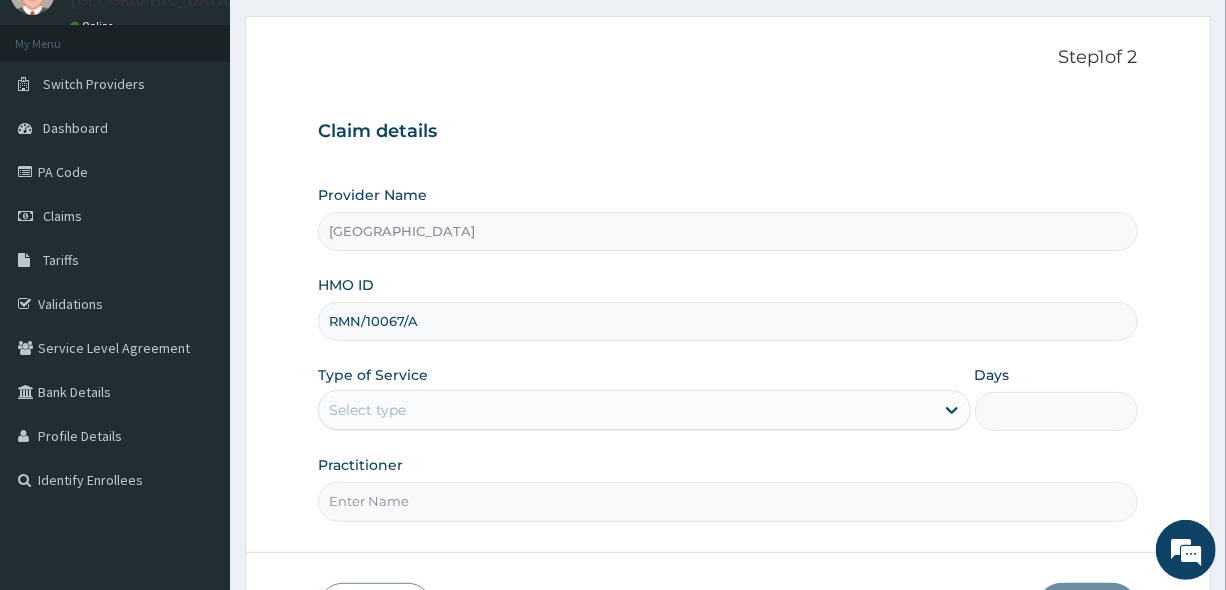 type on "RMN/10067/A" 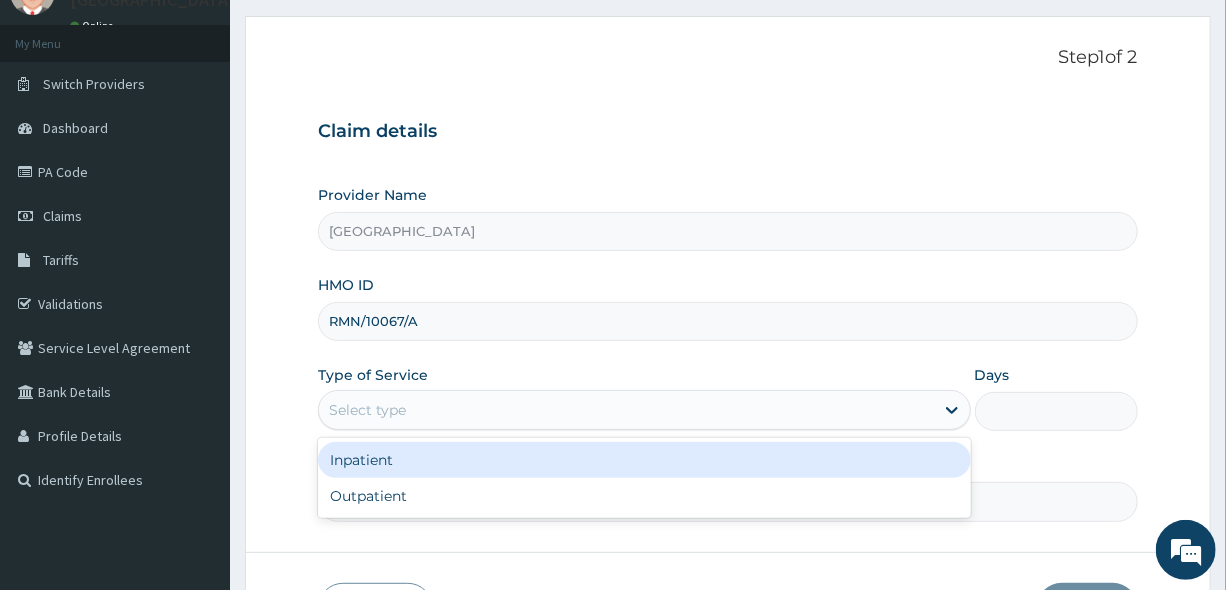 click on "Select type" at bounding box center (626, 410) 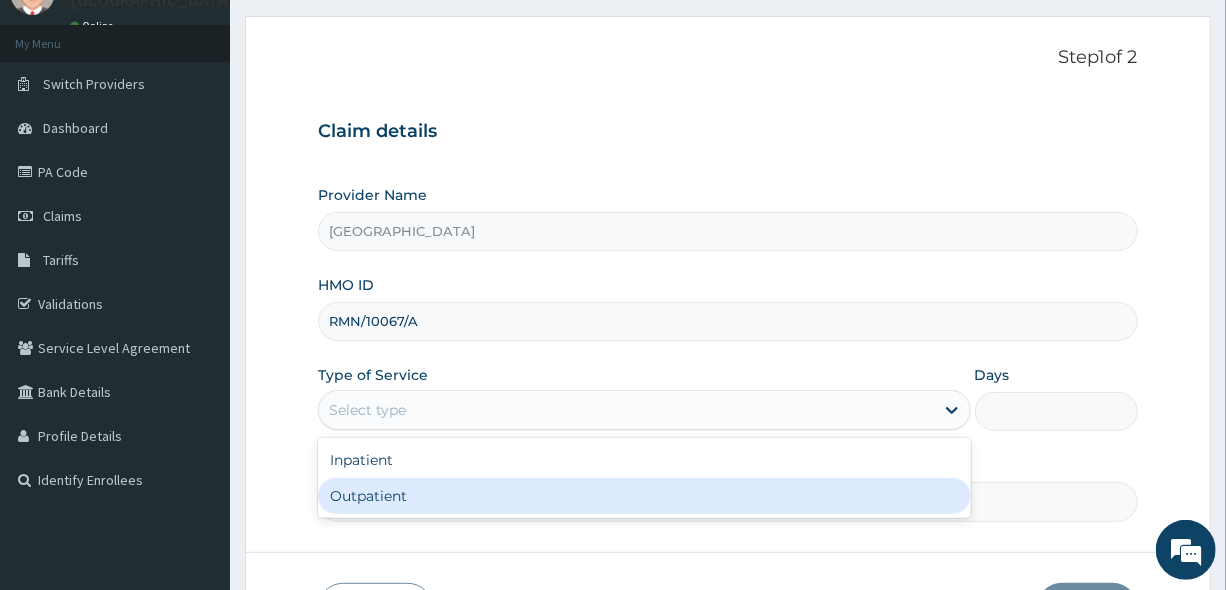 click on "Outpatient" at bounding box center (644, 496) 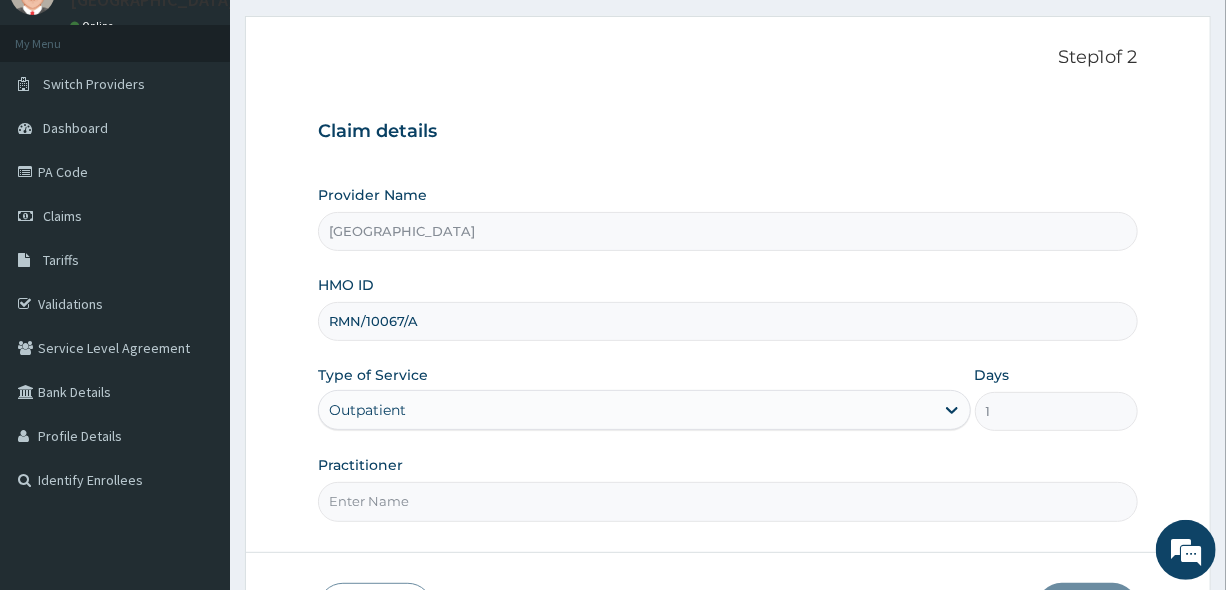 click on "Practitioner" at bounding box center [727, 501] 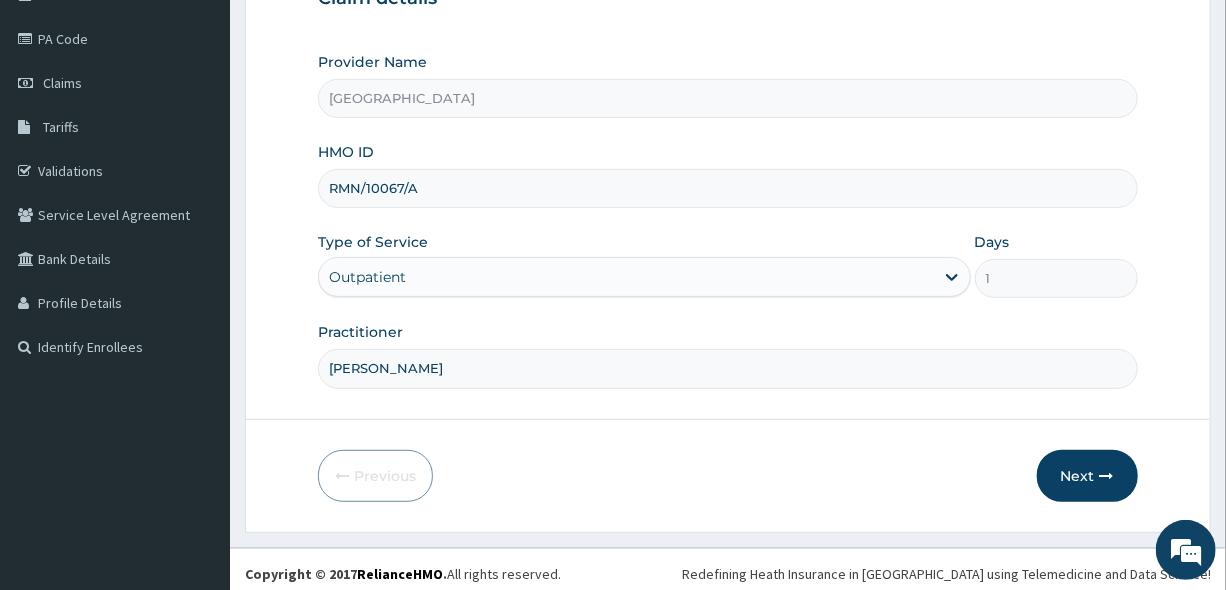 scroll, scrollTop: 230, scrollLeft: 0, axis: vertical 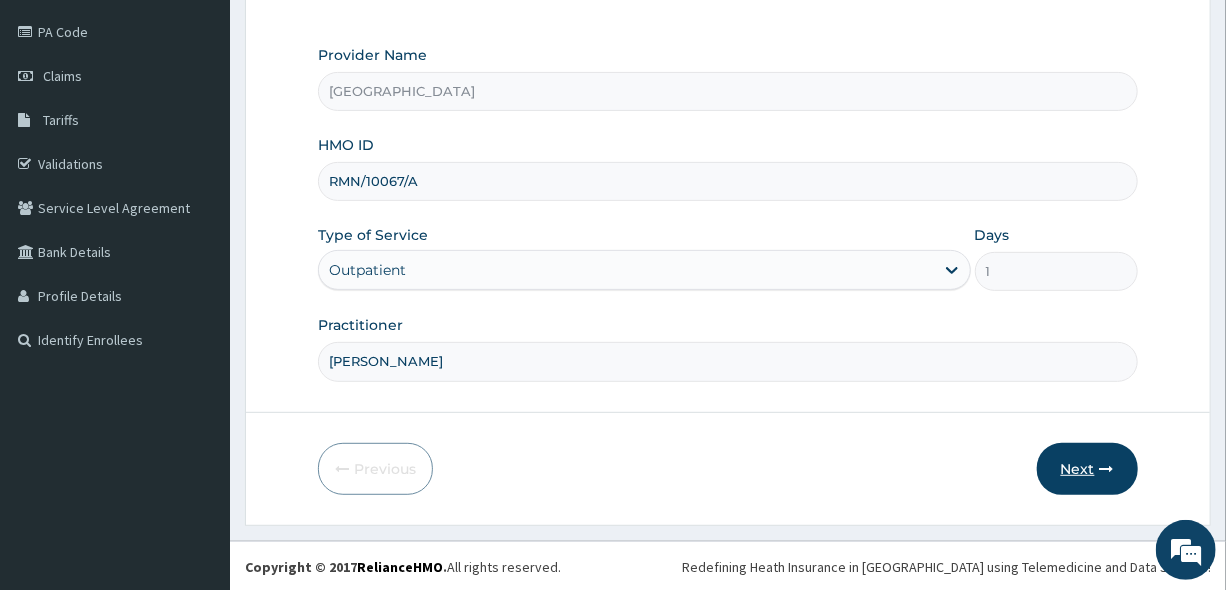 type on "DR. ETIM" 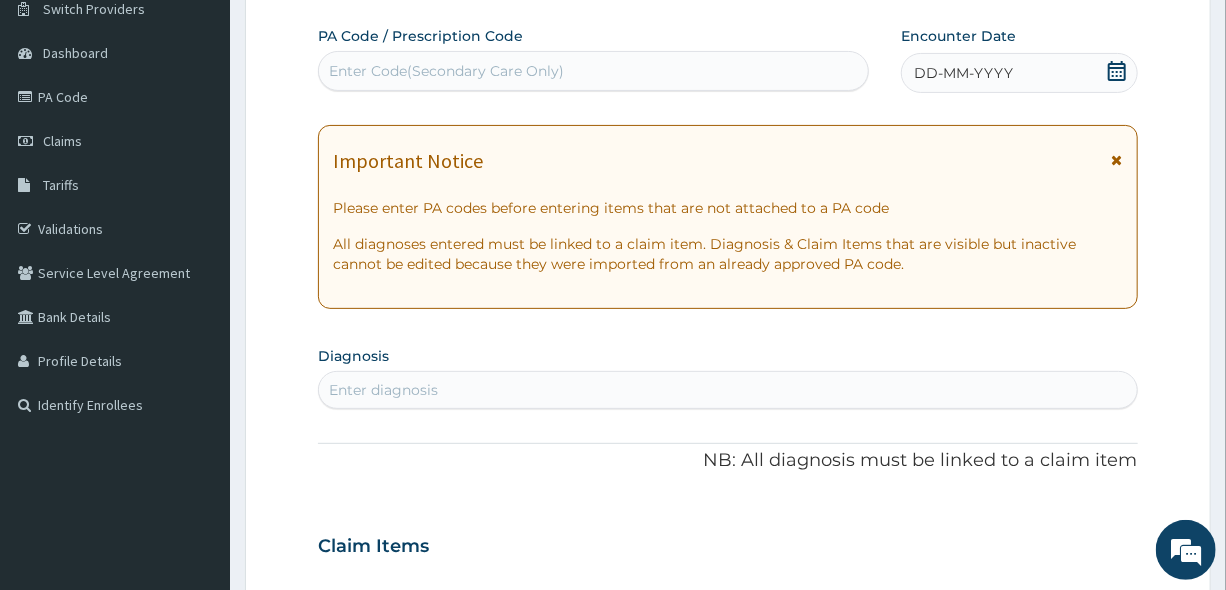scroll, scrollTop: 0, scrollLeft: 0, axis: both 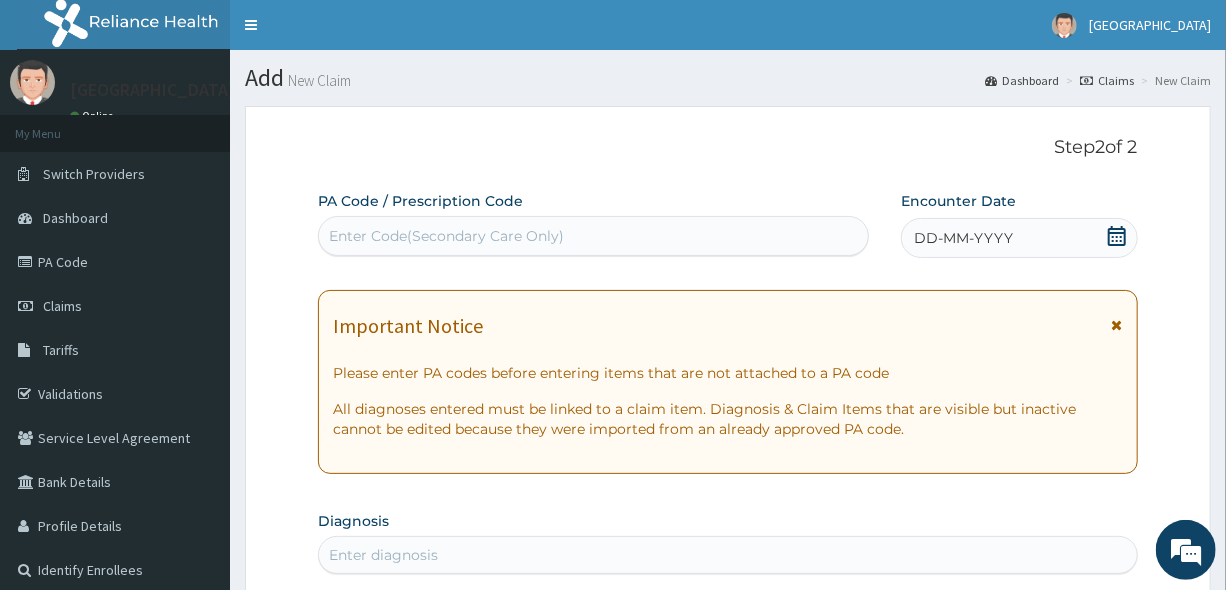 click on "Enter Code(Secondary Care Only)" at bounding box center (446, 236) 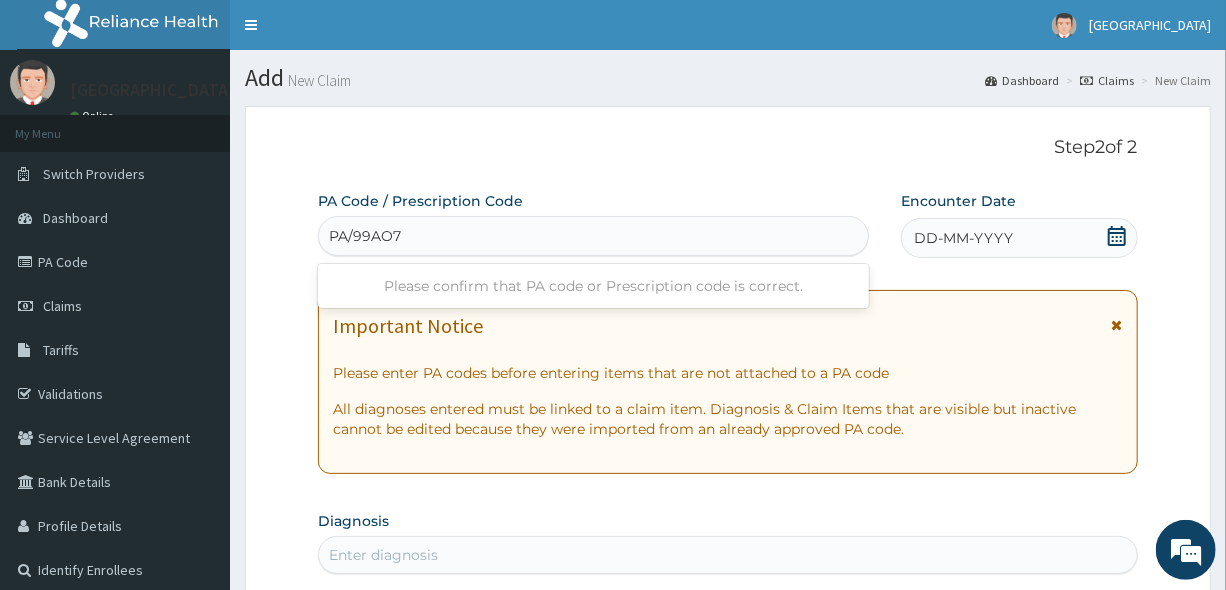 type on "PA/99AO7F" 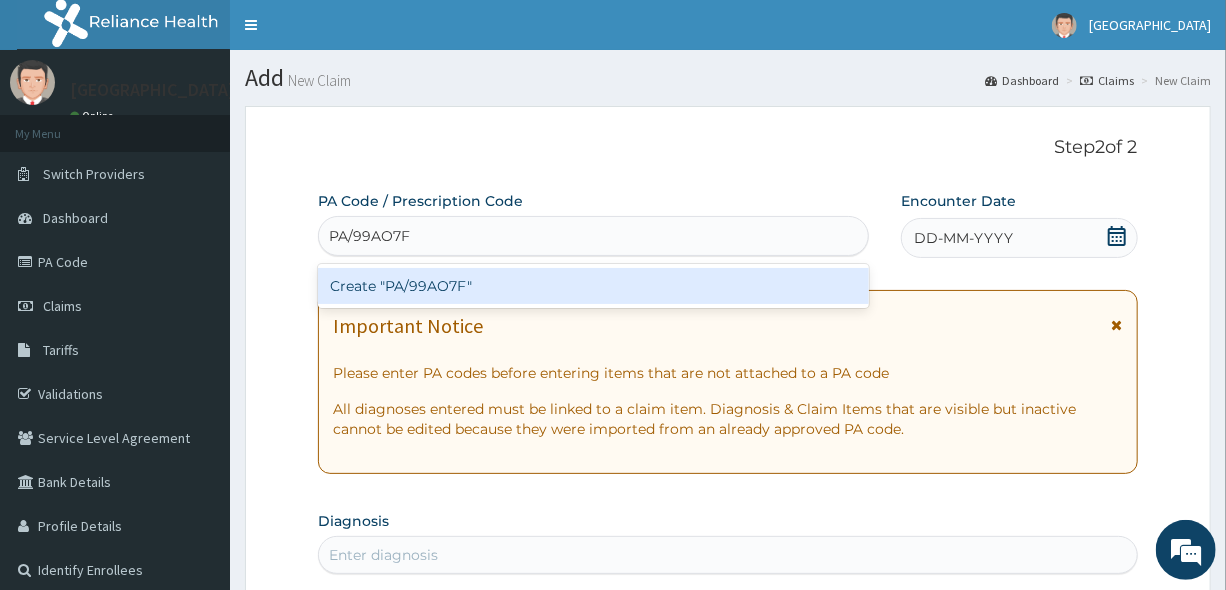 click on "Create "PA/99AO7F"" at bounding box center (593, 286) 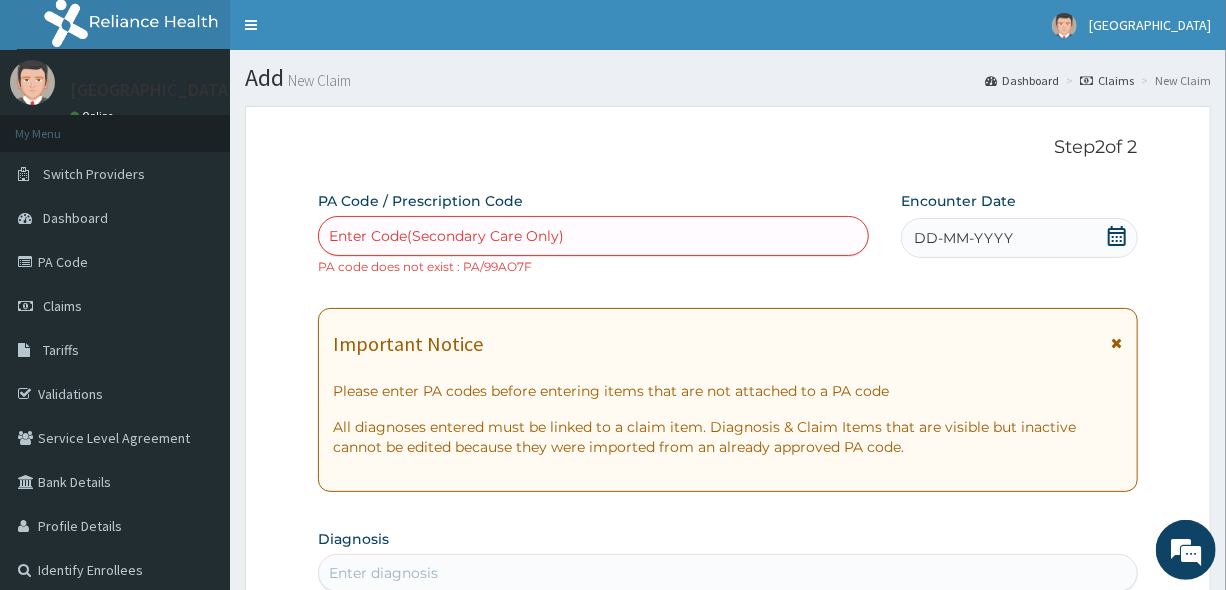 click on "Enter Code(Secondary Care Only)" at bounding box center [446, 236] 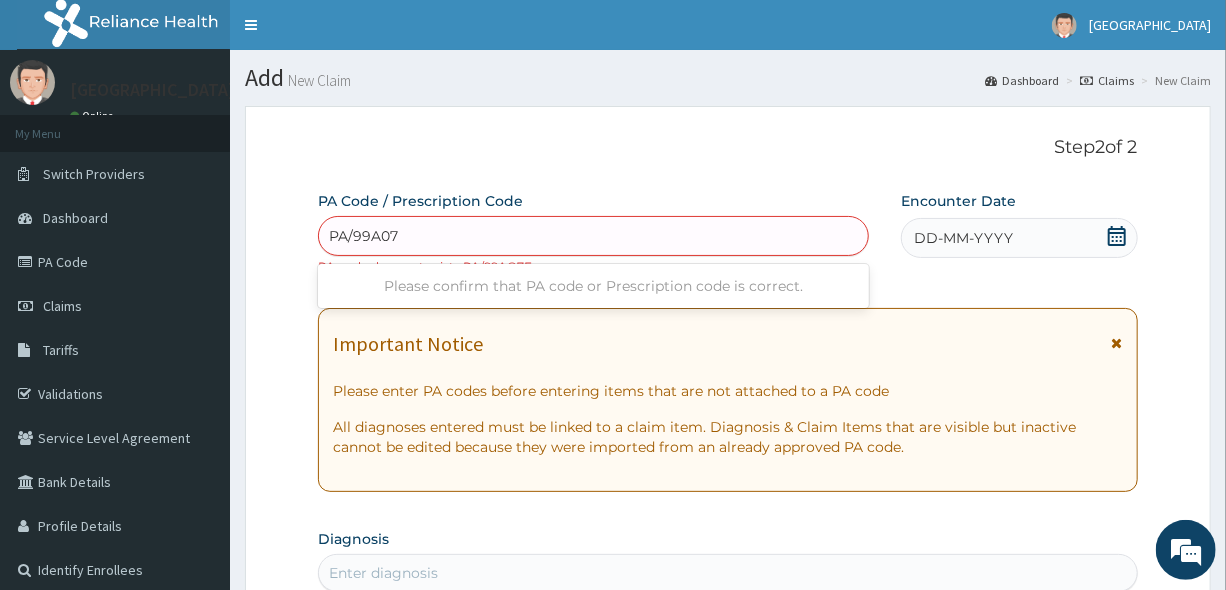 type on "PA/99A07F" 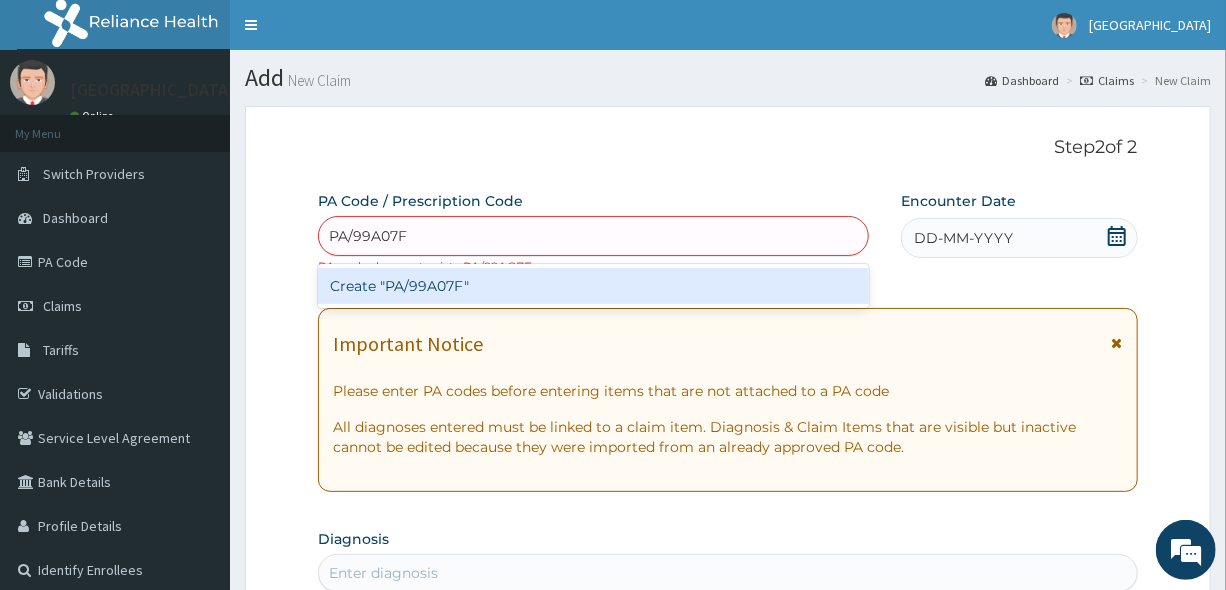 click on "Create "PA/99A07F"" at bounding box center [593, 286] 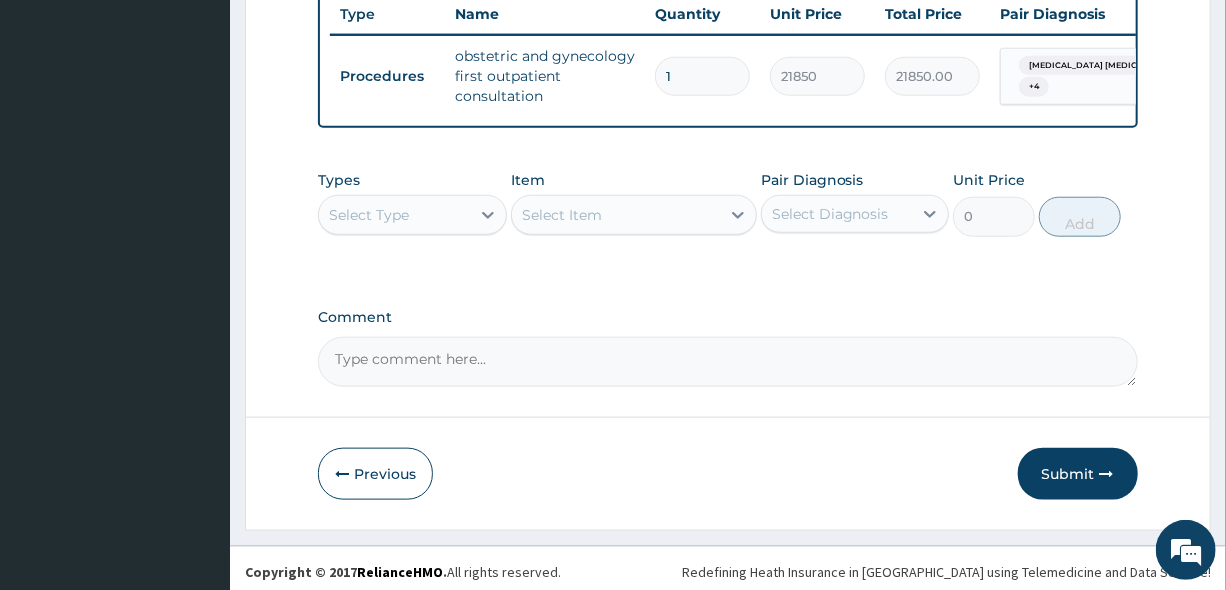 scroll, scrollTop: 819, scrollLeft: 0, axis: vertical 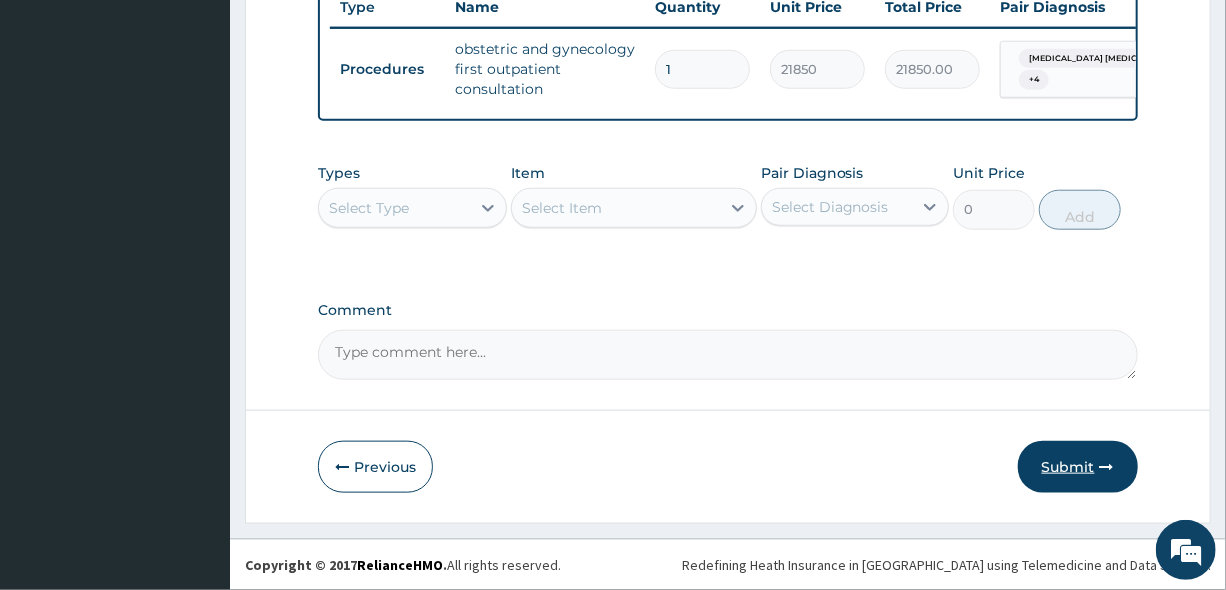 click on "Submit" at bounding box center [1078, 467] 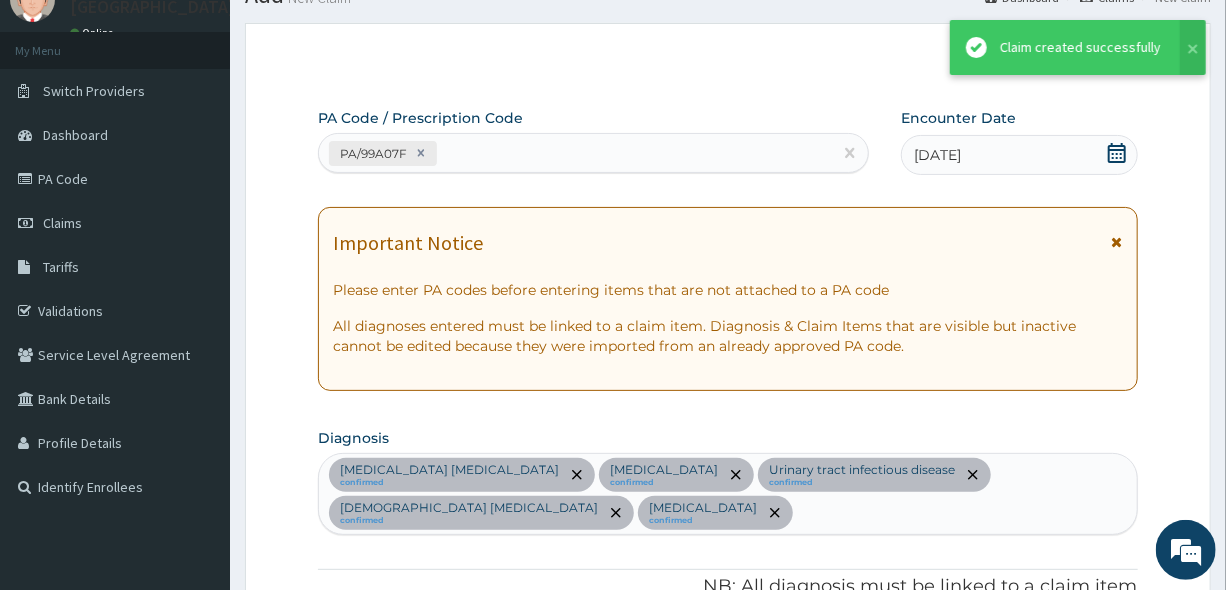 scroll, scrollTop: 819, scrollLeft: 0, axis: vertical 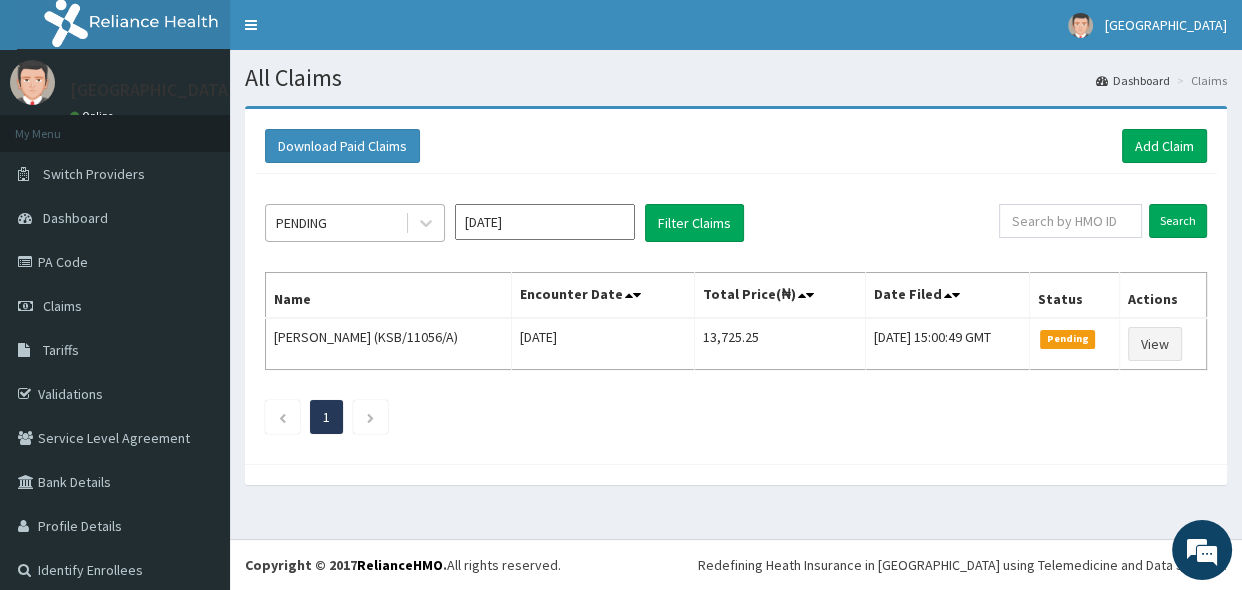 click on "PENDING" at bounding box center (301, 223) 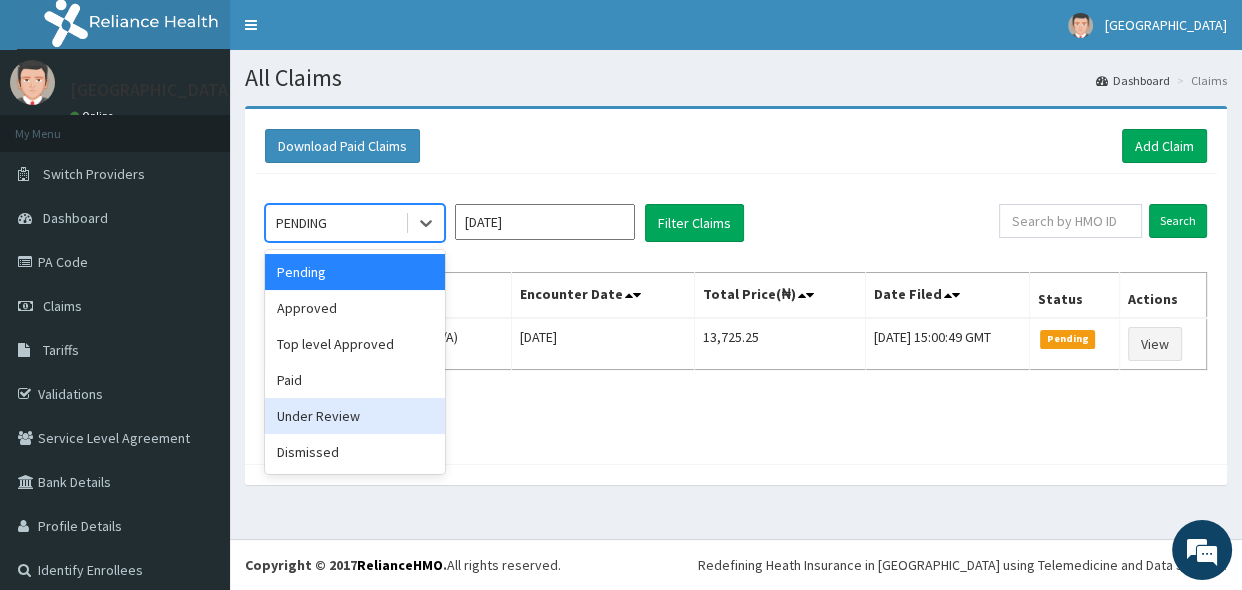 click on "Under Review" at bounding box center [355, 416] 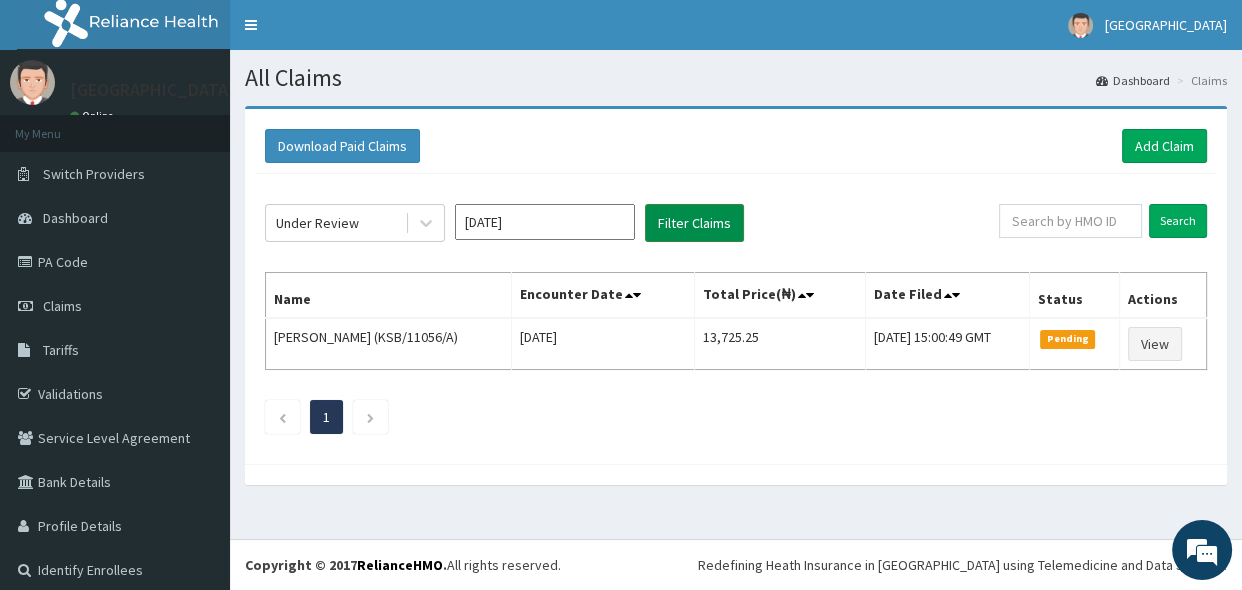 click on "Filter Claims" at bounding box center (694, 223) 